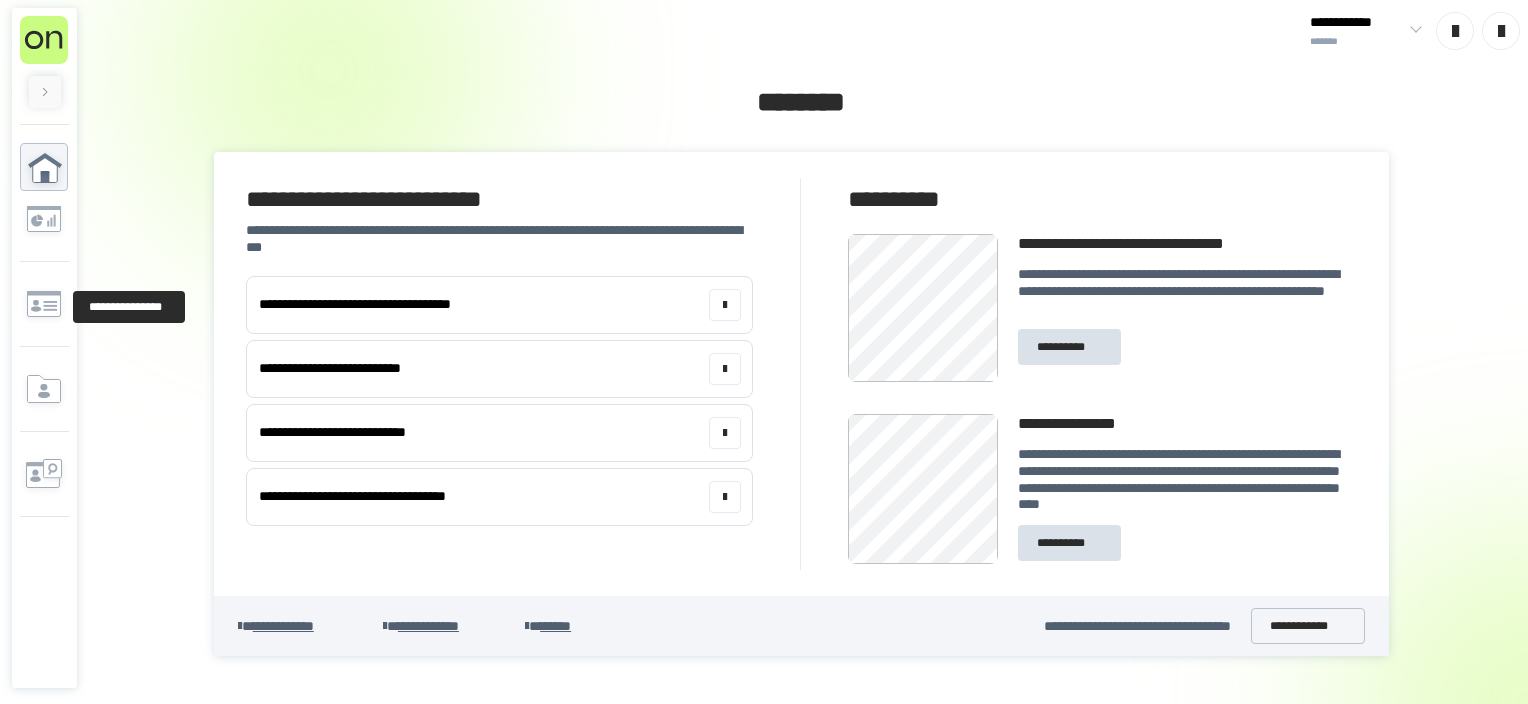 scroll, scrollTop: 0, scrollLeft: 0, axis: both 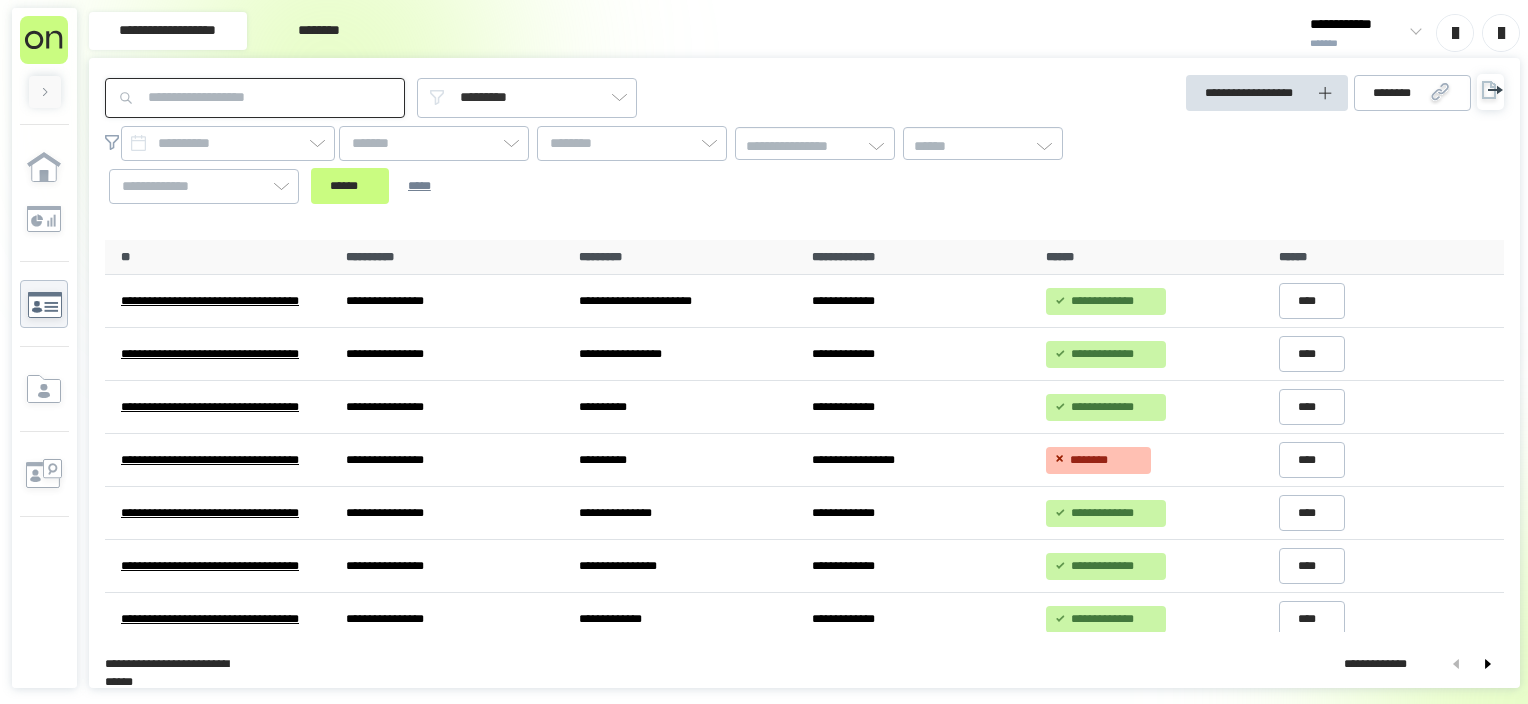 click at bounding box center [255, 98] 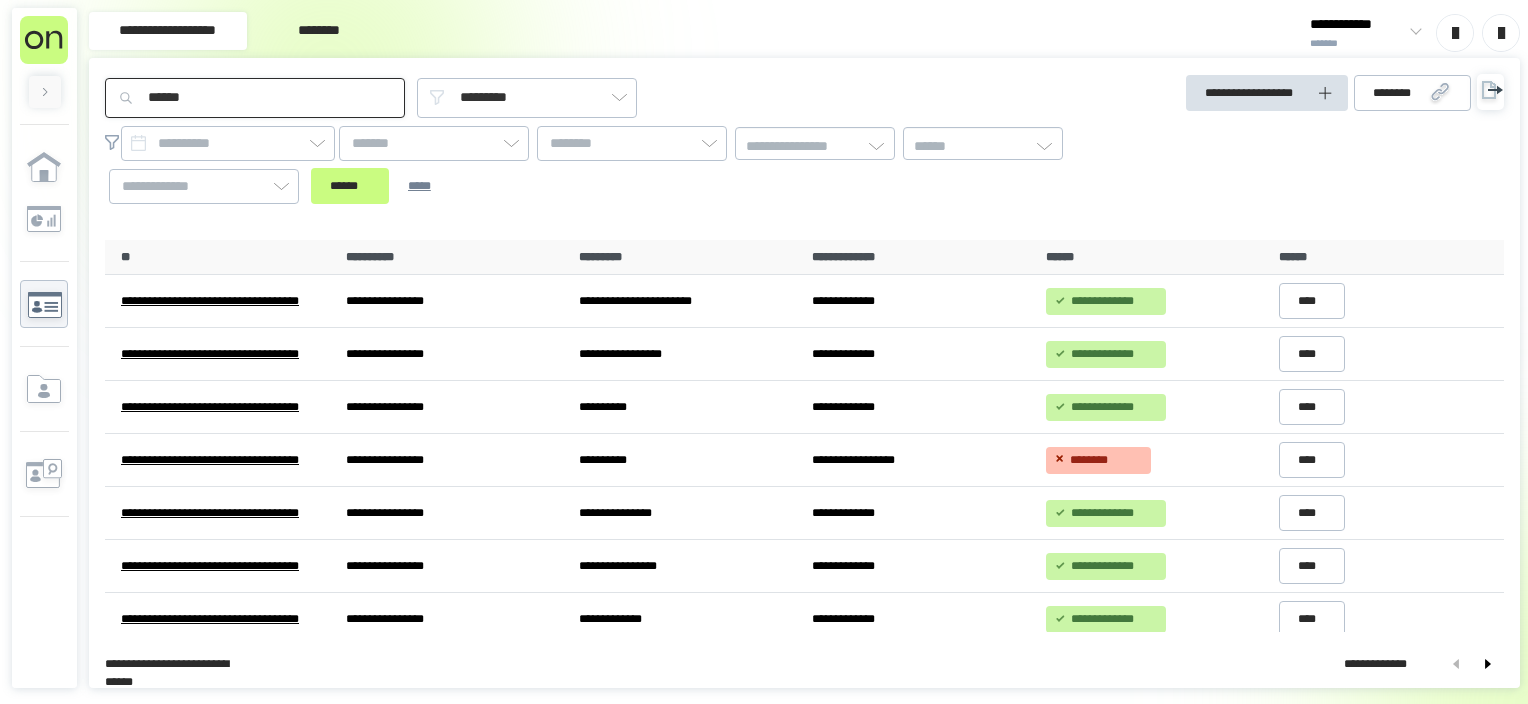 click on "******" at bounding box center (350, 186) 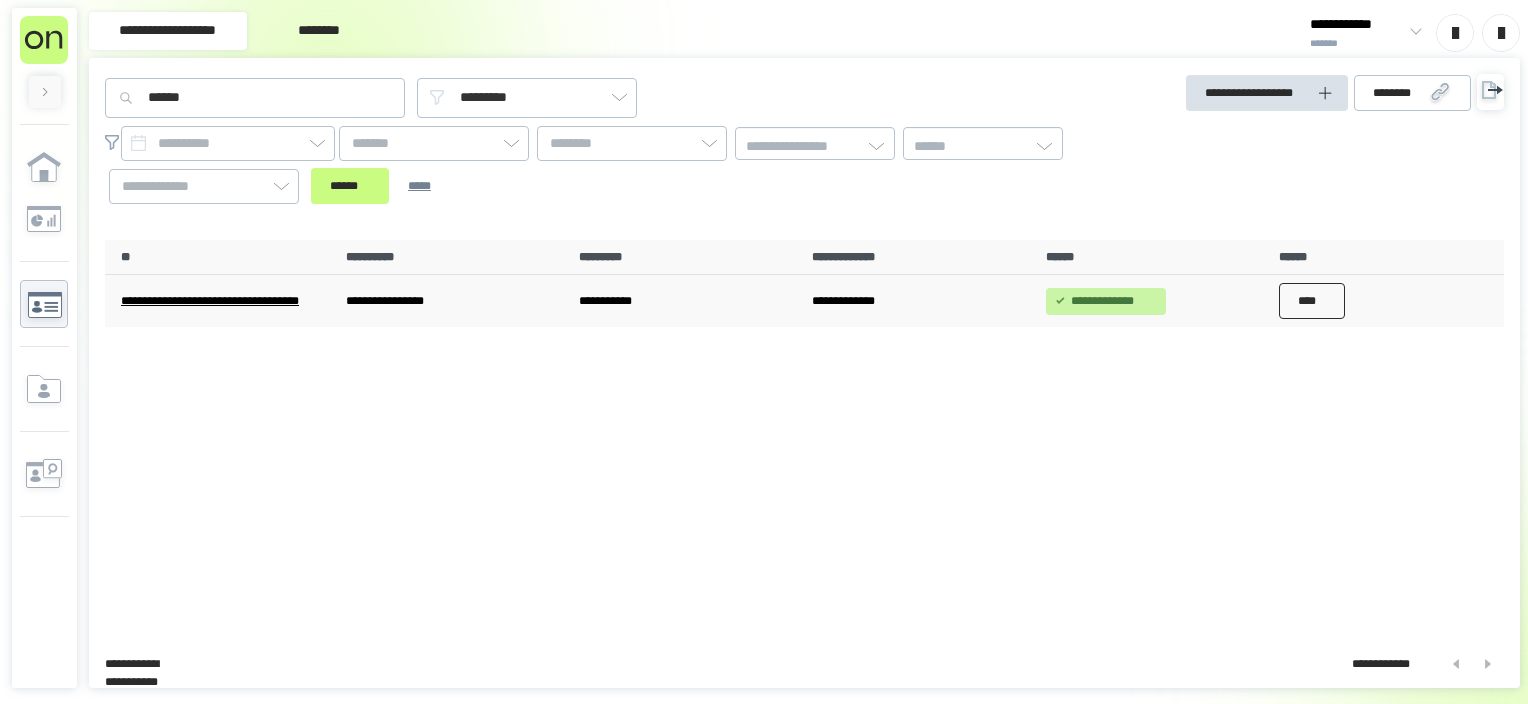 click on "****" at bounding box center [1312, 301] 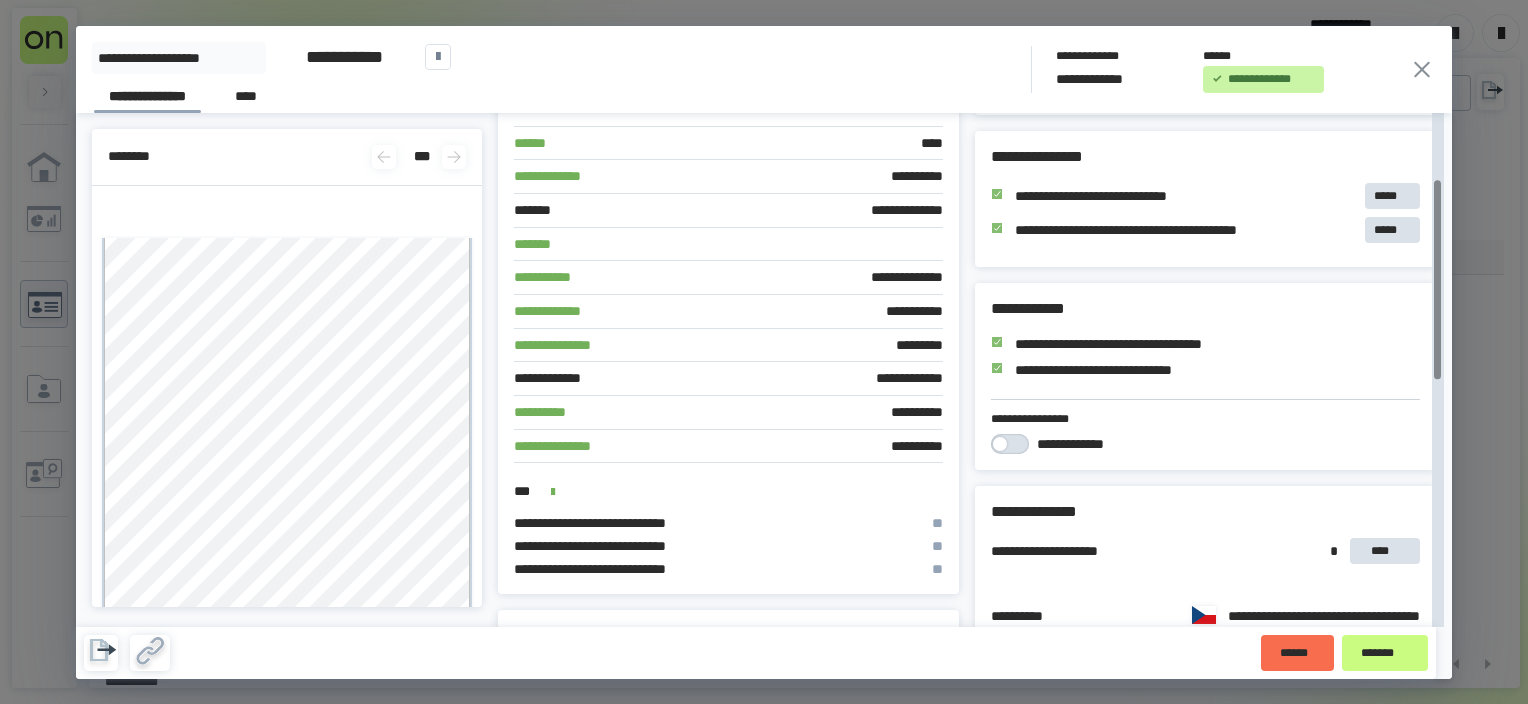 scroll, scrollTop: 300, scrollLeft: 0, axis: vertical 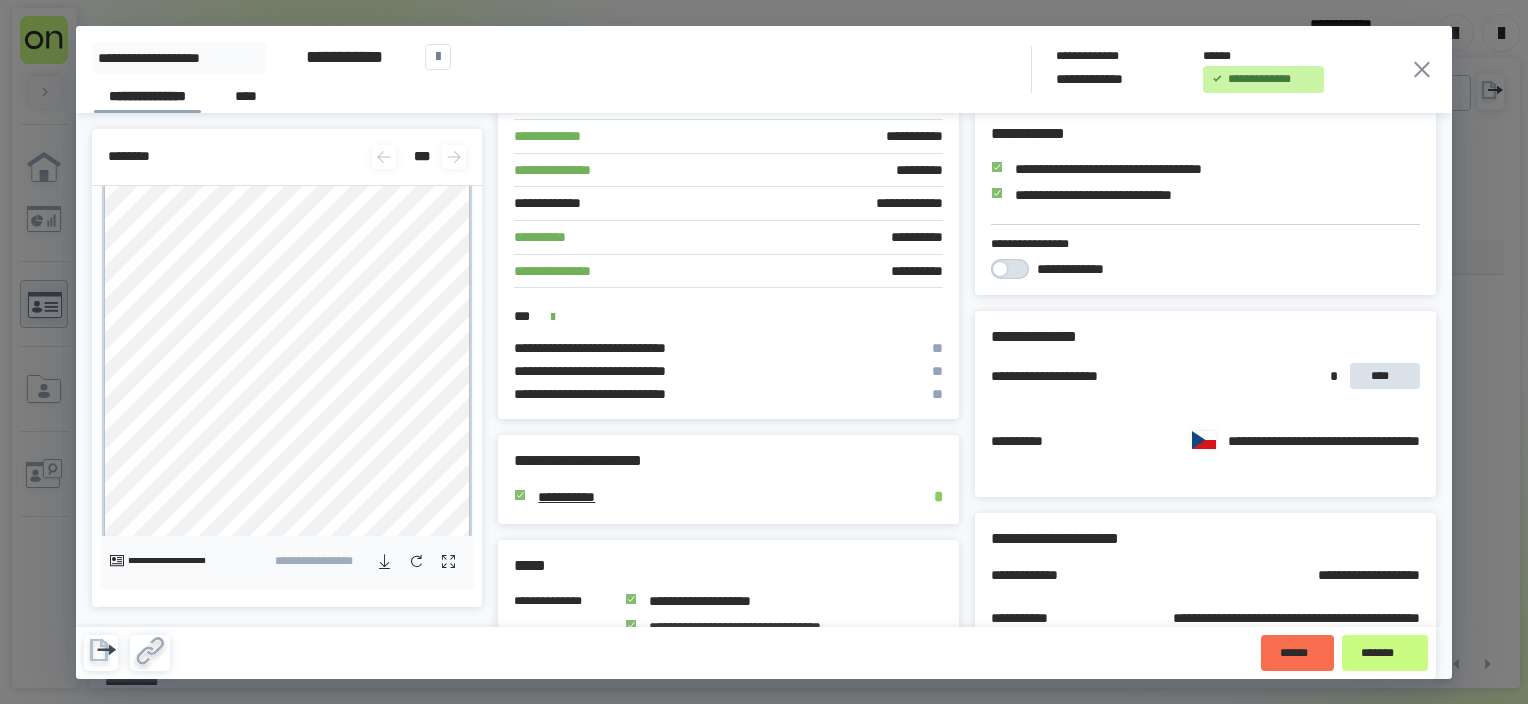 click 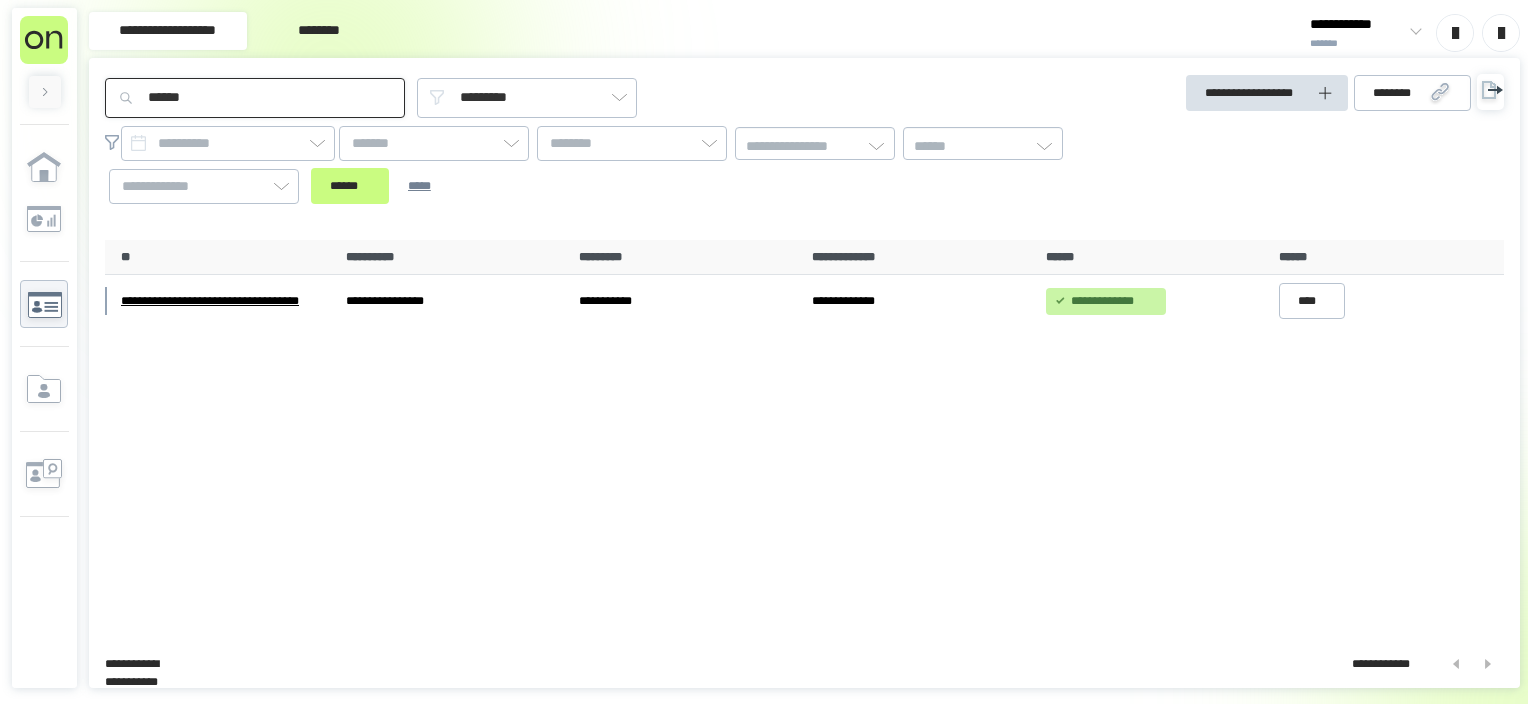 click on "******" at bounding box center [255, 98] 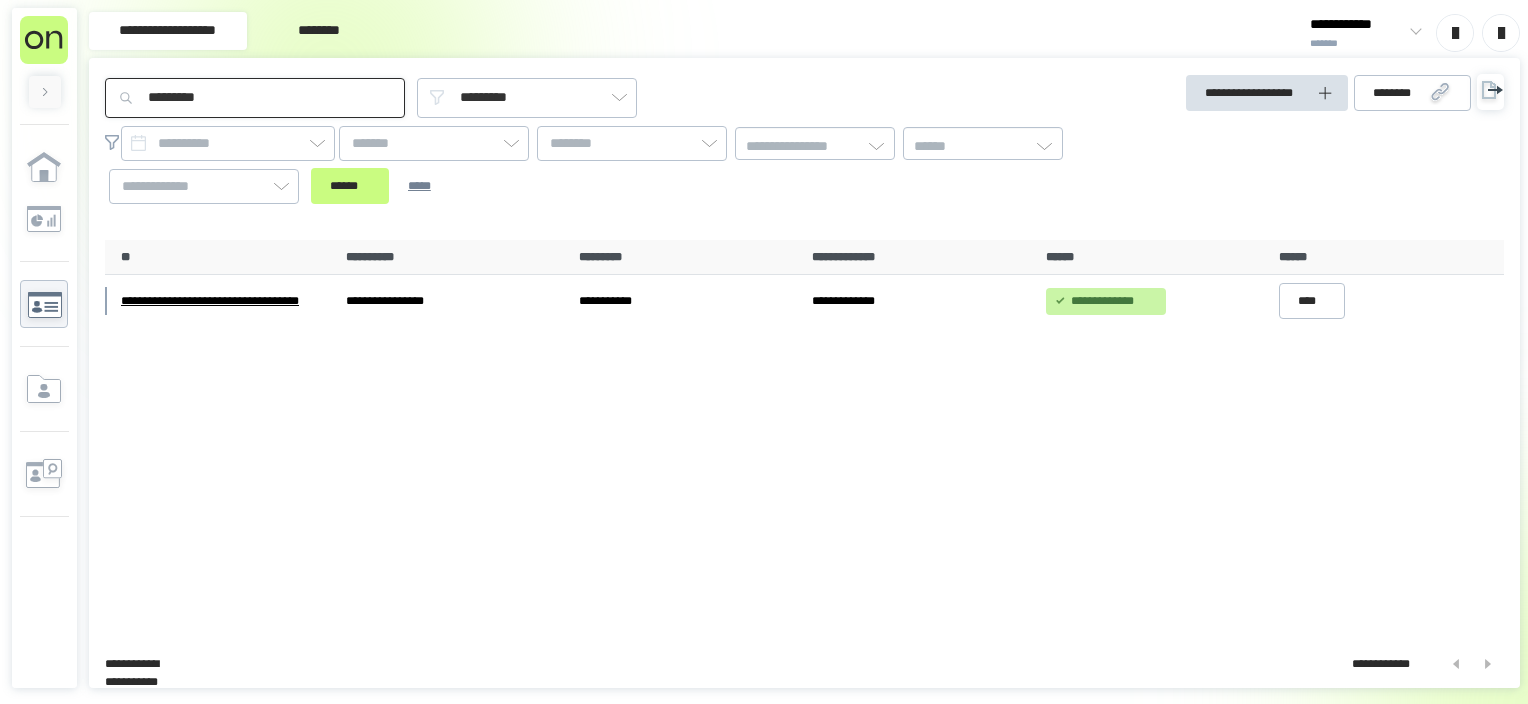 type on "*********" 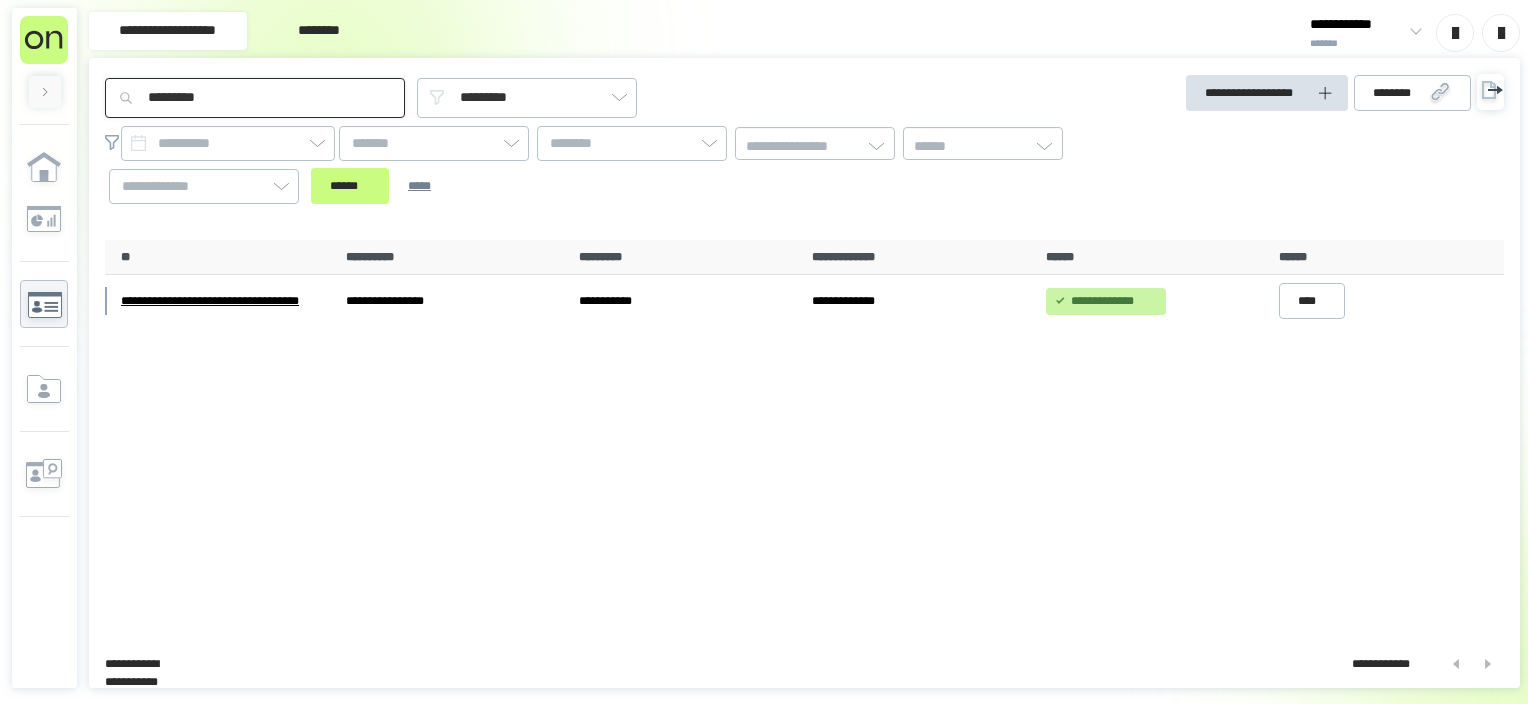 click on "******" at bounding box center (350, 186) 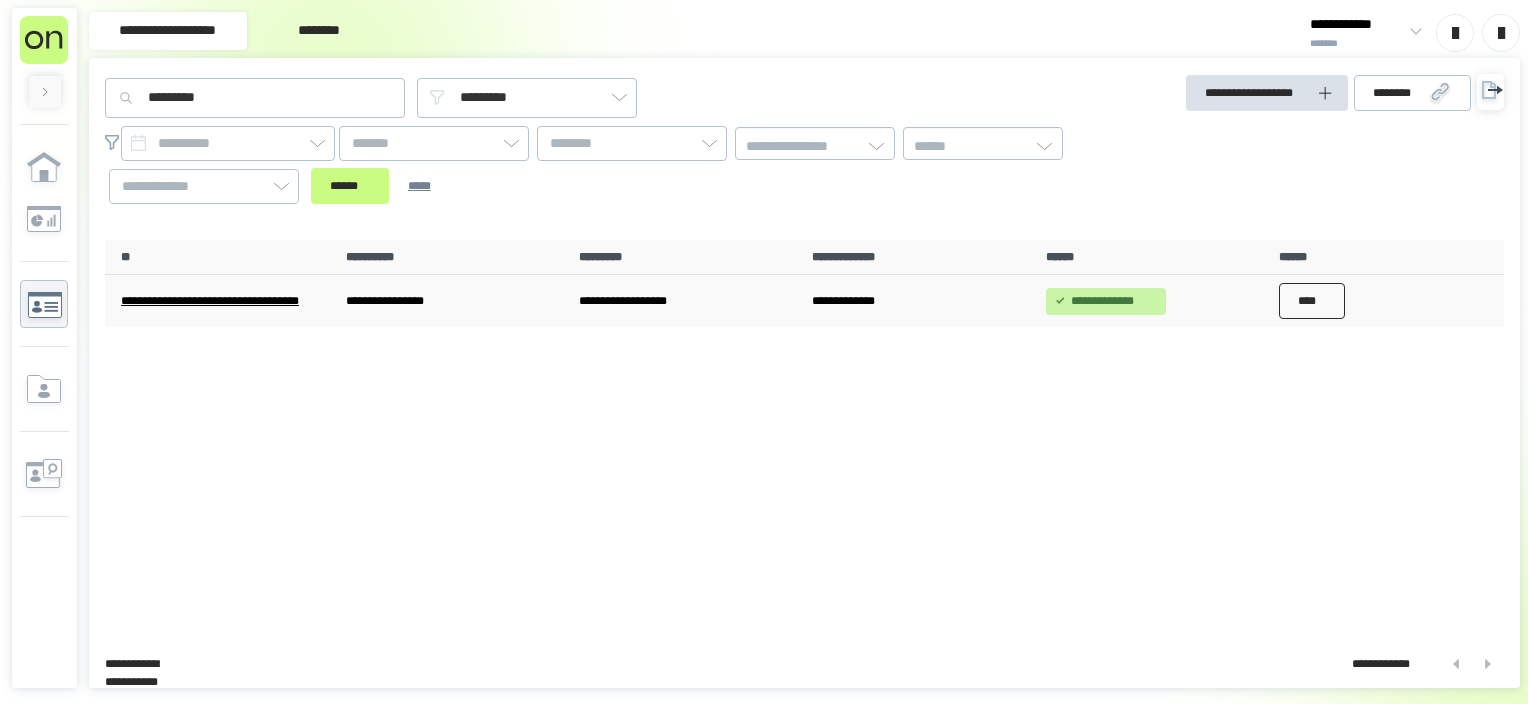 click on "****" at bounding box center (1312, 301) 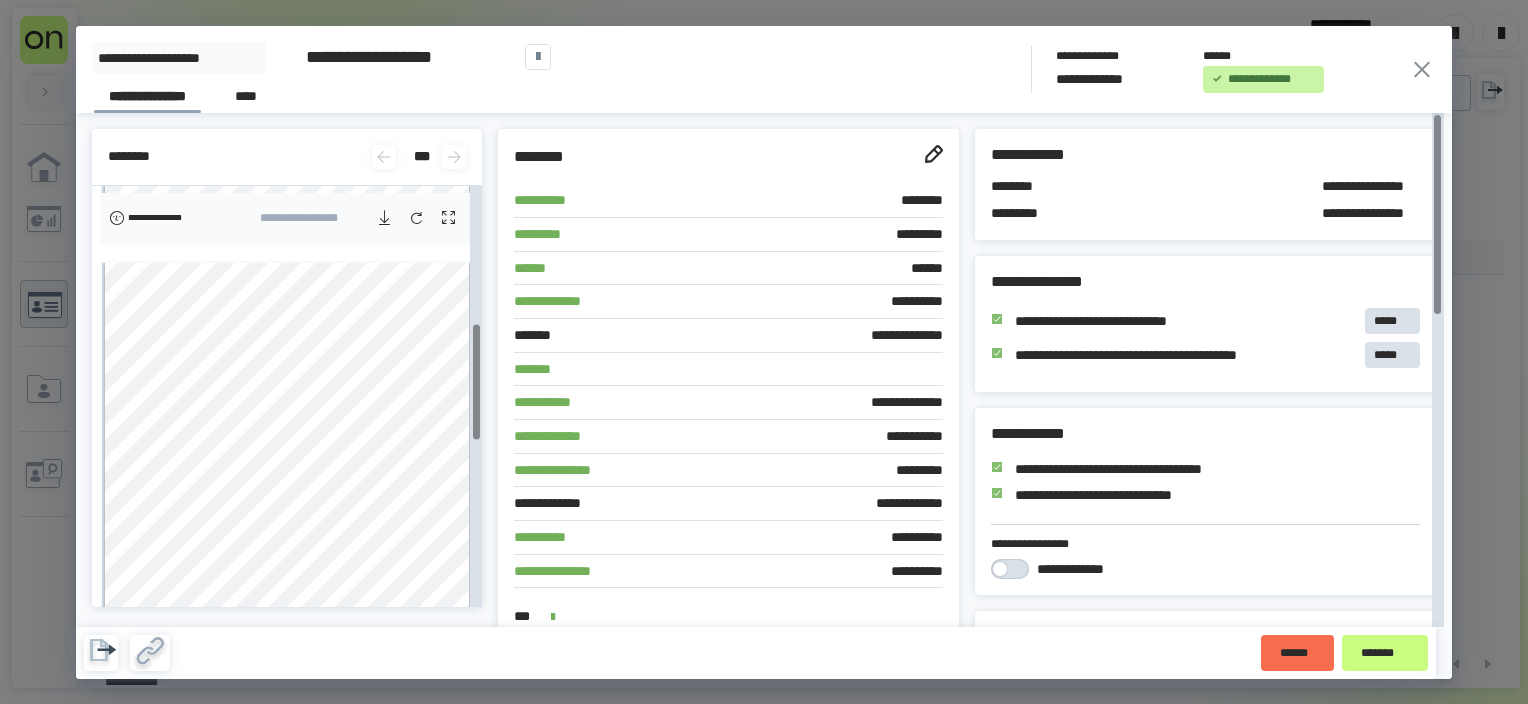 scroll, scrollTop: 500, scrollLeft: 0, axis: vertical 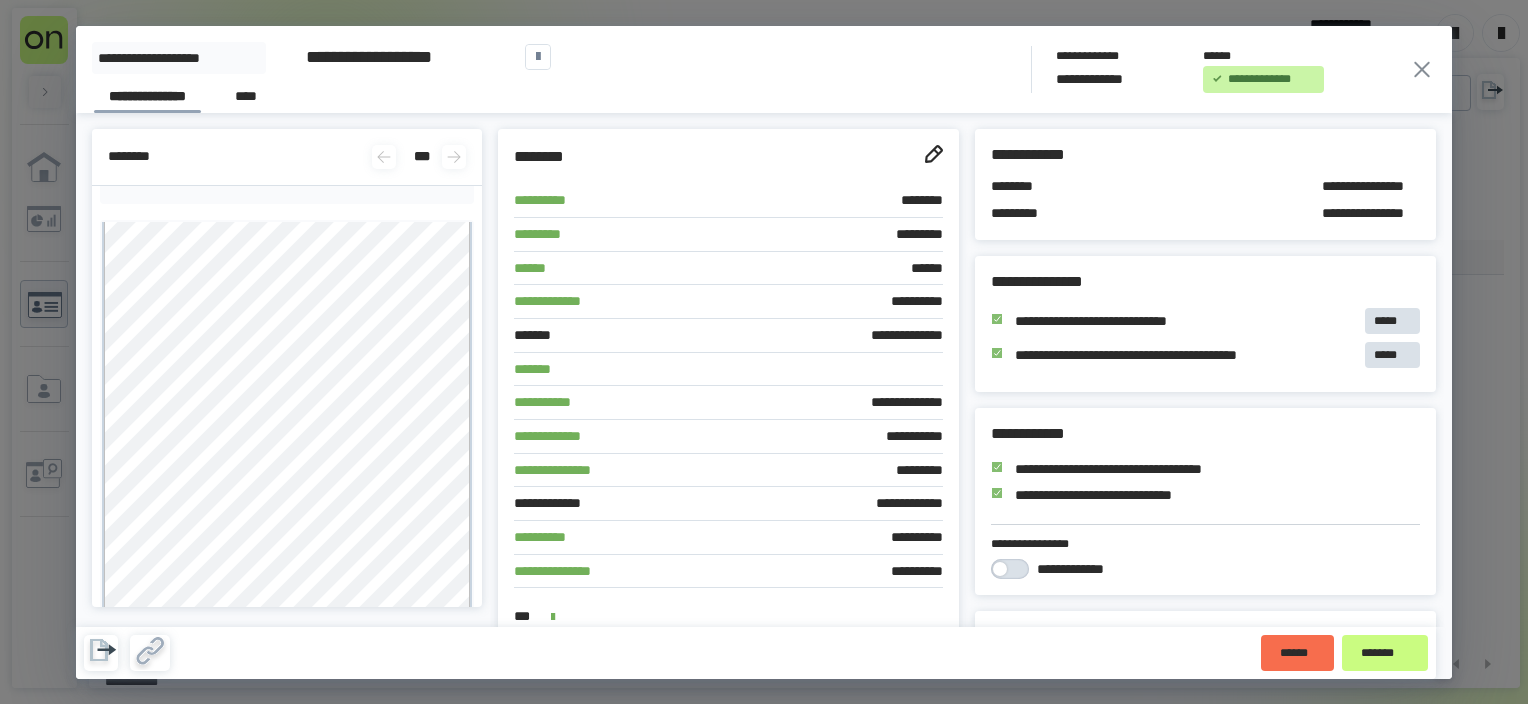 click 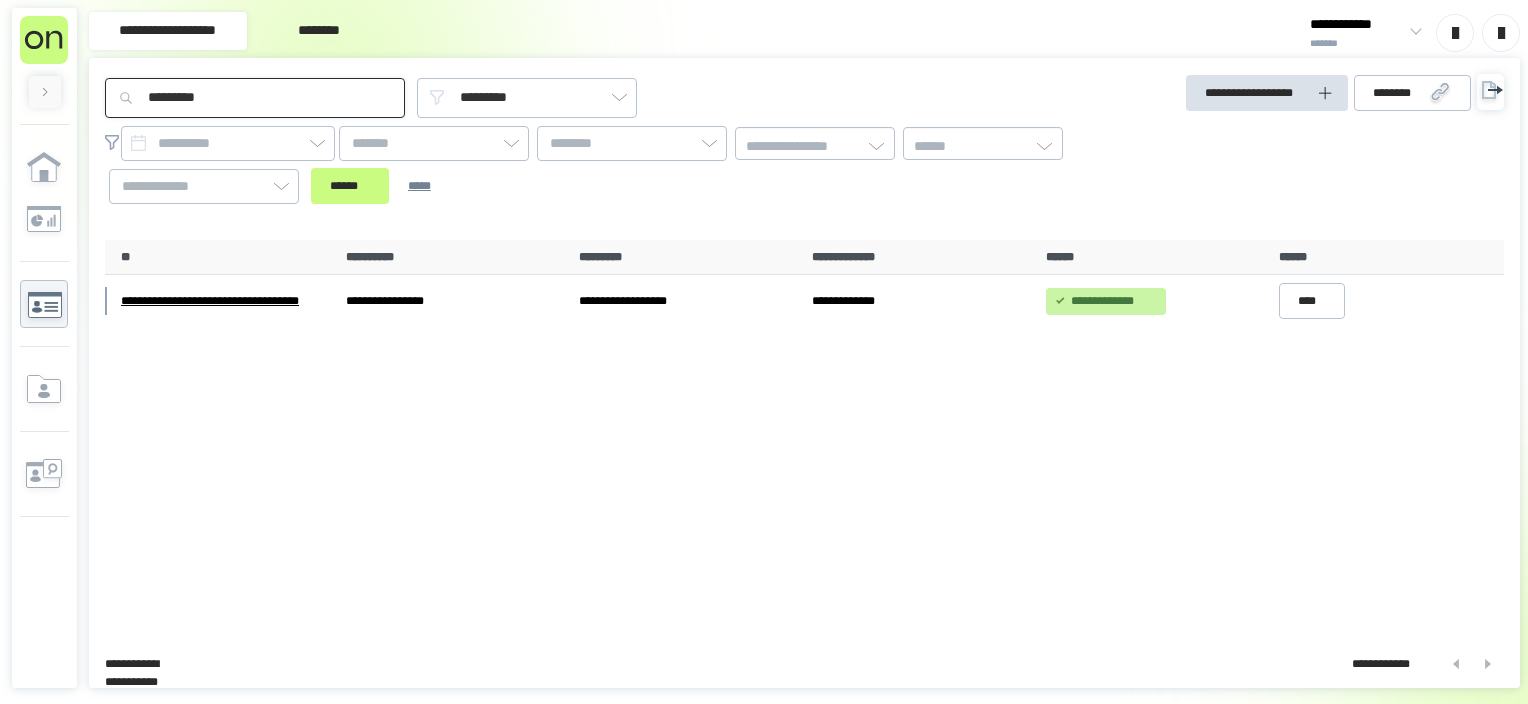 click on "*********" at bounding box center [255, 98] 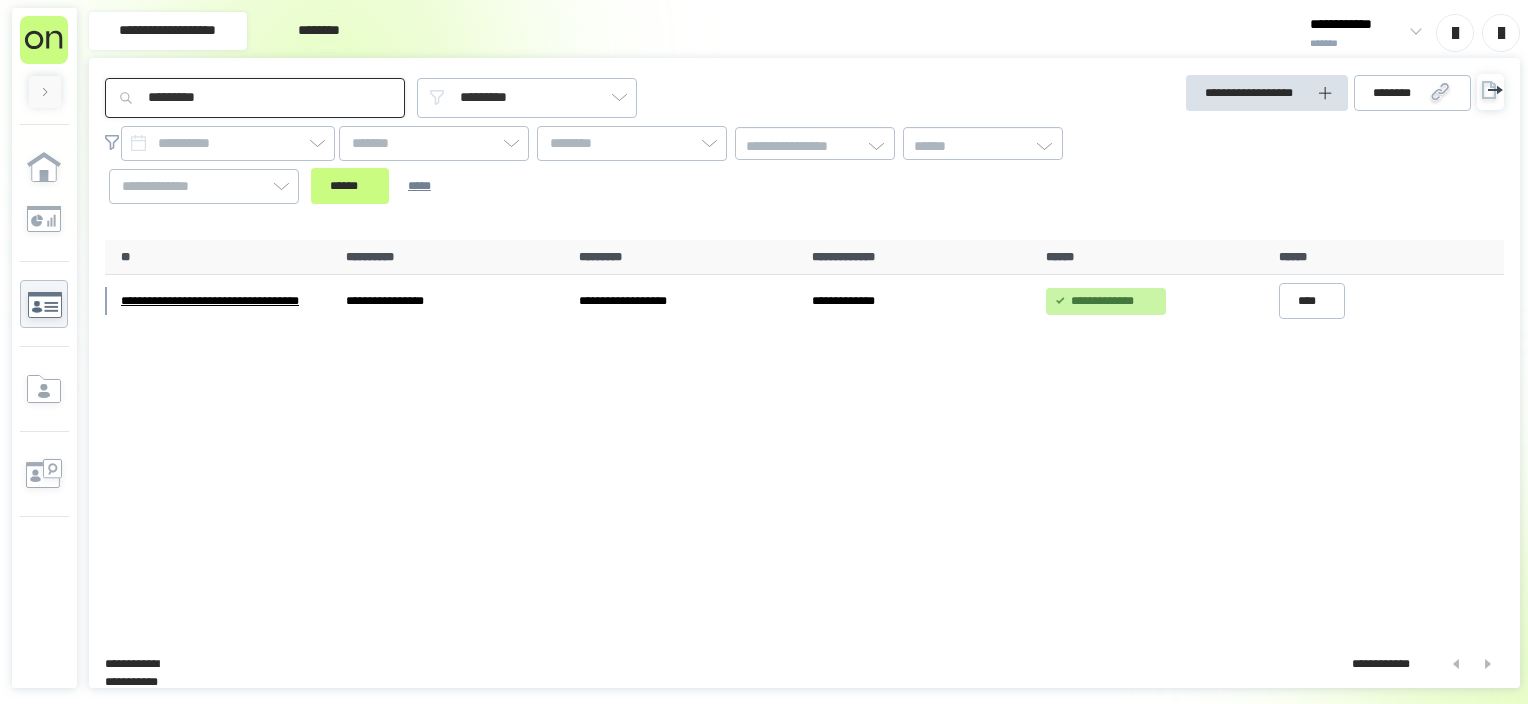 drag, startPoint x: 248, startPoint y: 92, endPoint x: -15, endPoint y: 111, distance: 263.68542 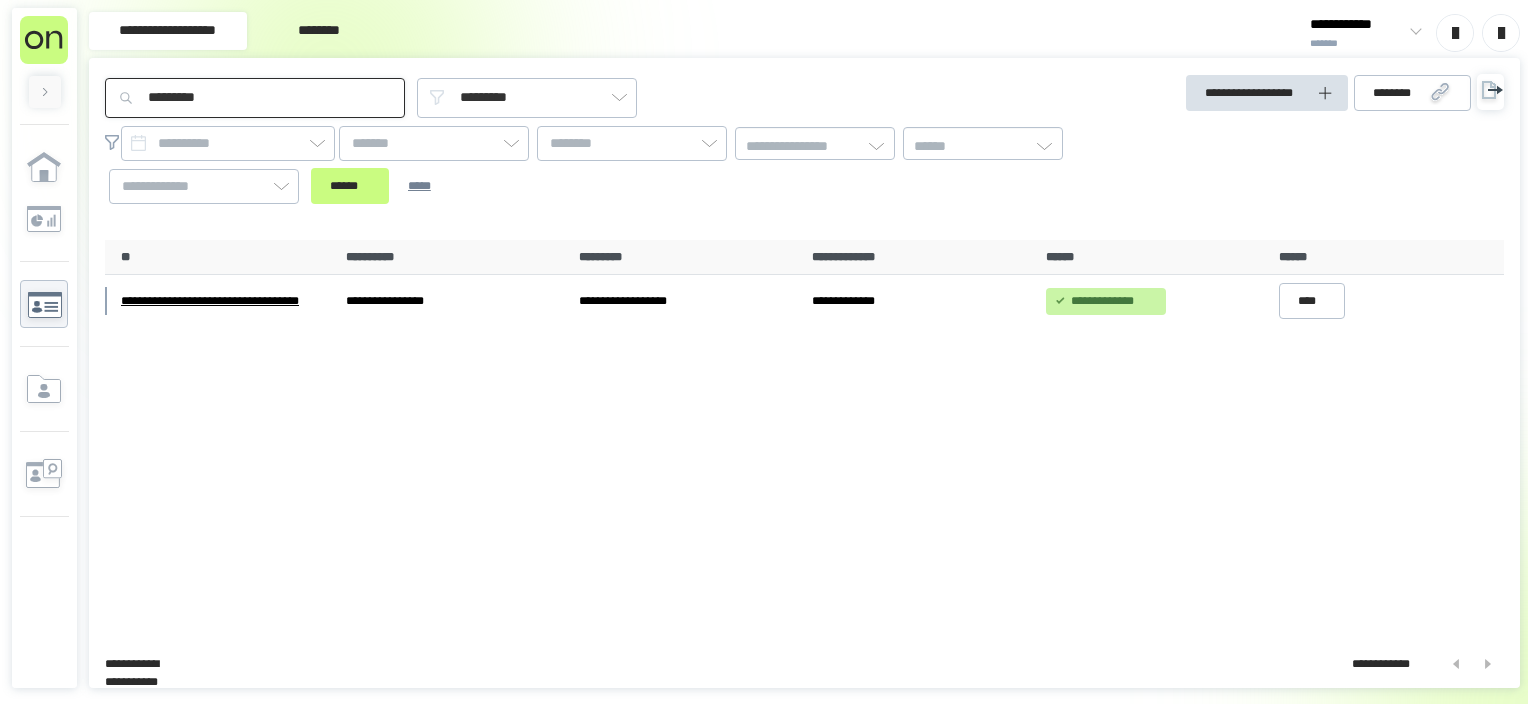 click on "**********" at bounding box center [764, 352] 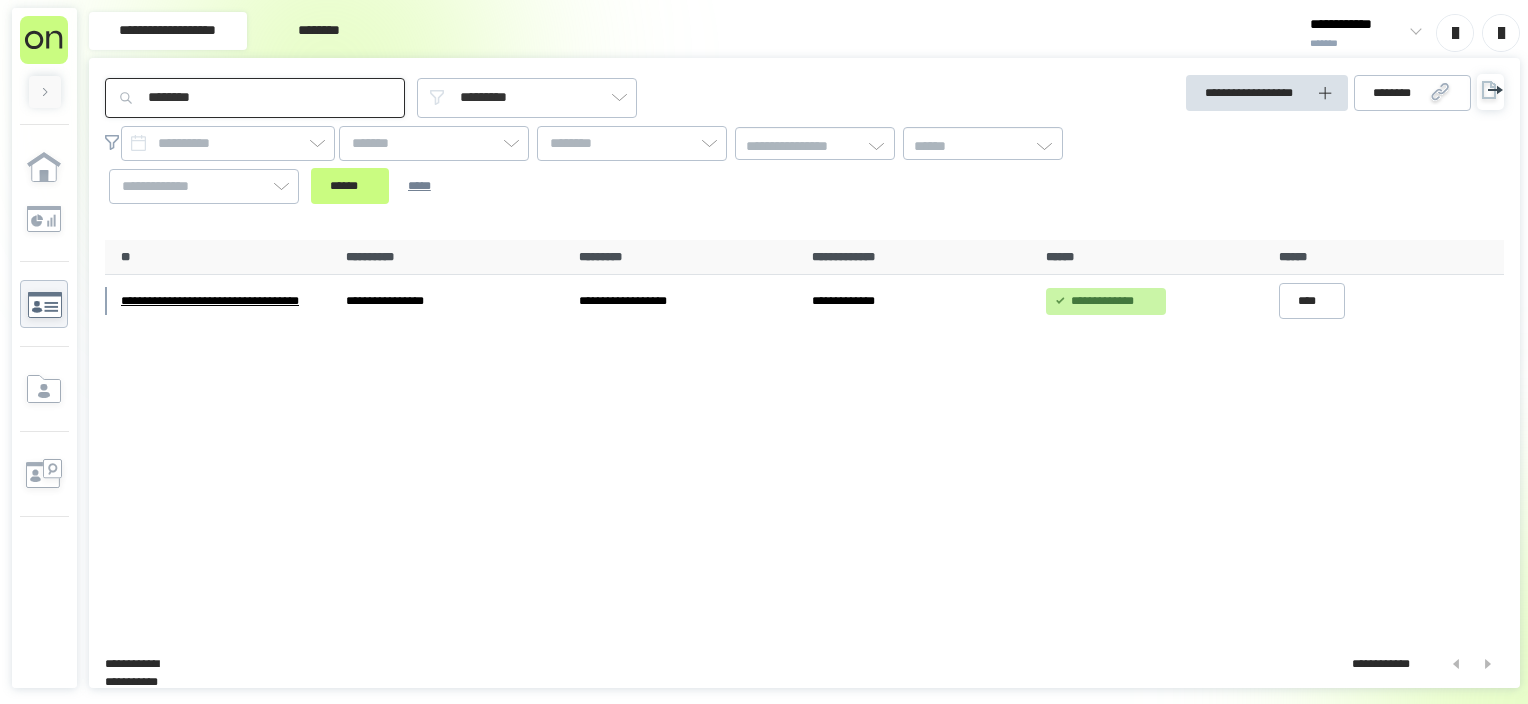 click on "******" at bounding box center [350, 186] 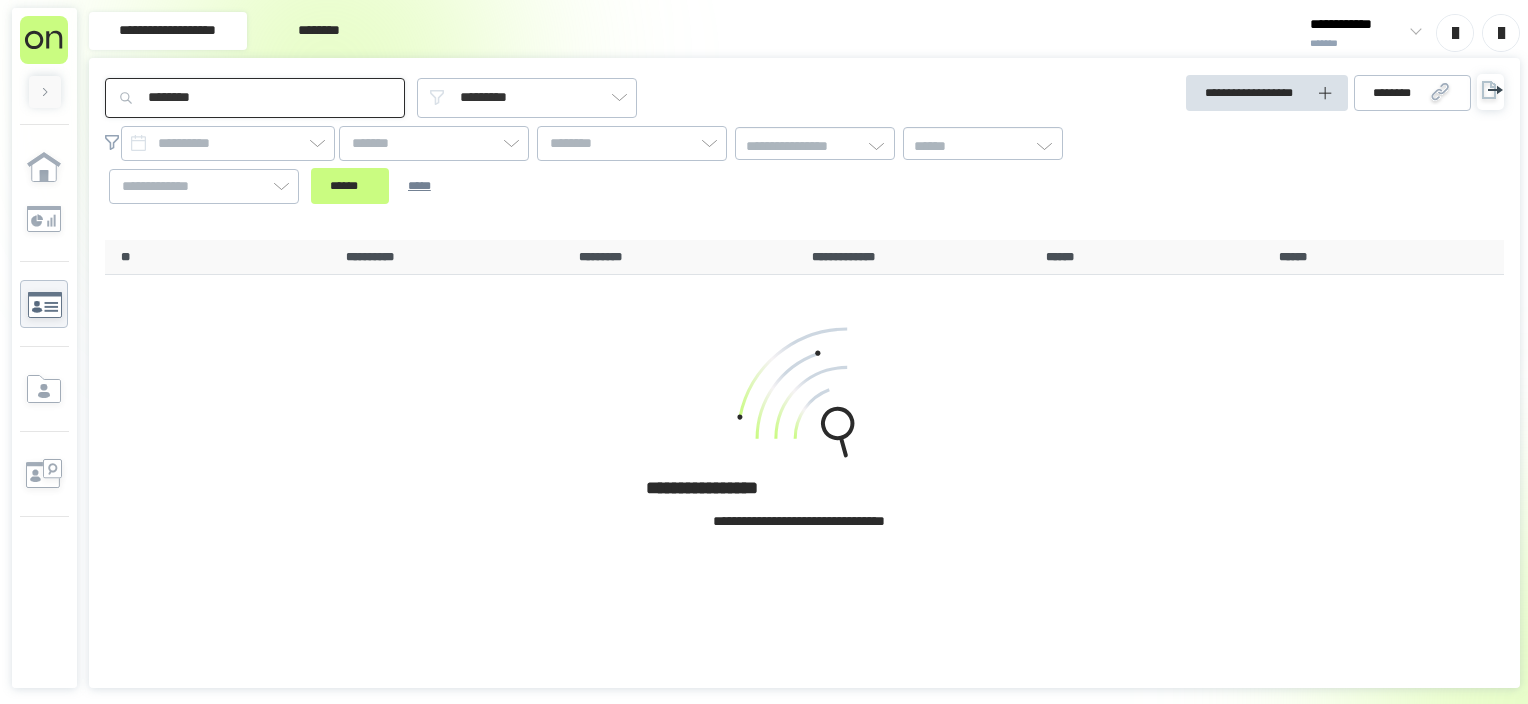 drag, startPoint x: 221, startPoint y: 100, endPoint x: 125, endPoint y: 108, distance: 96.332756 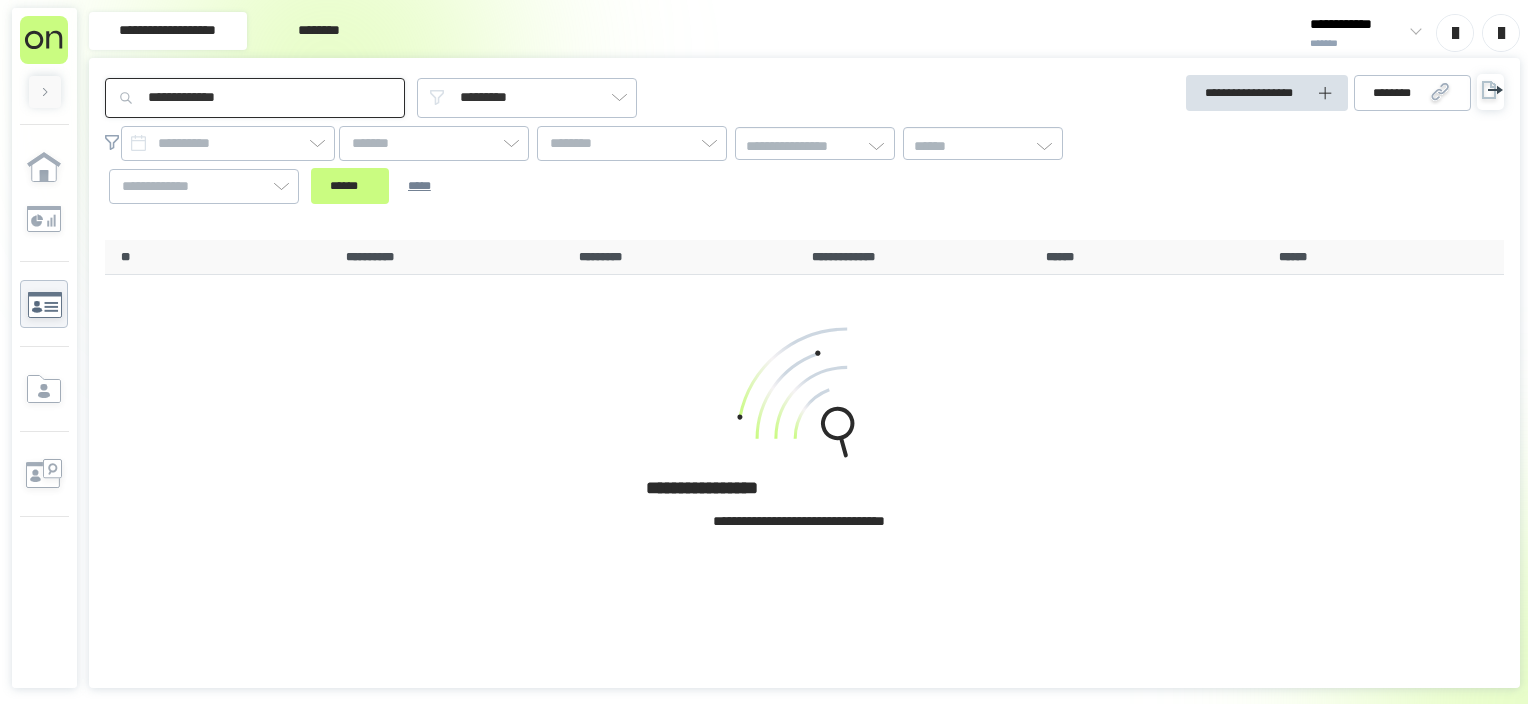 click on "******" at bounding box center [350, 186] 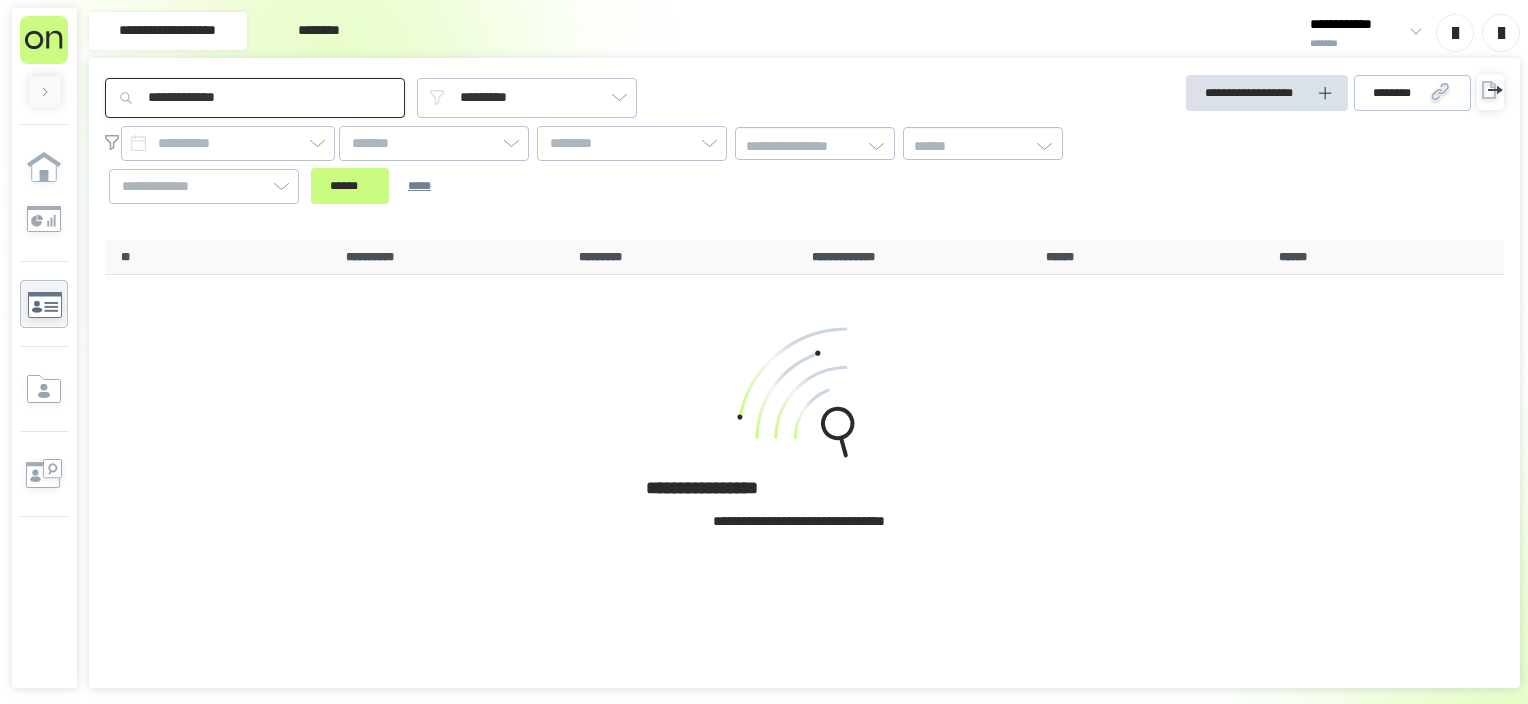 click on "******" at bounding box center [350, 186] 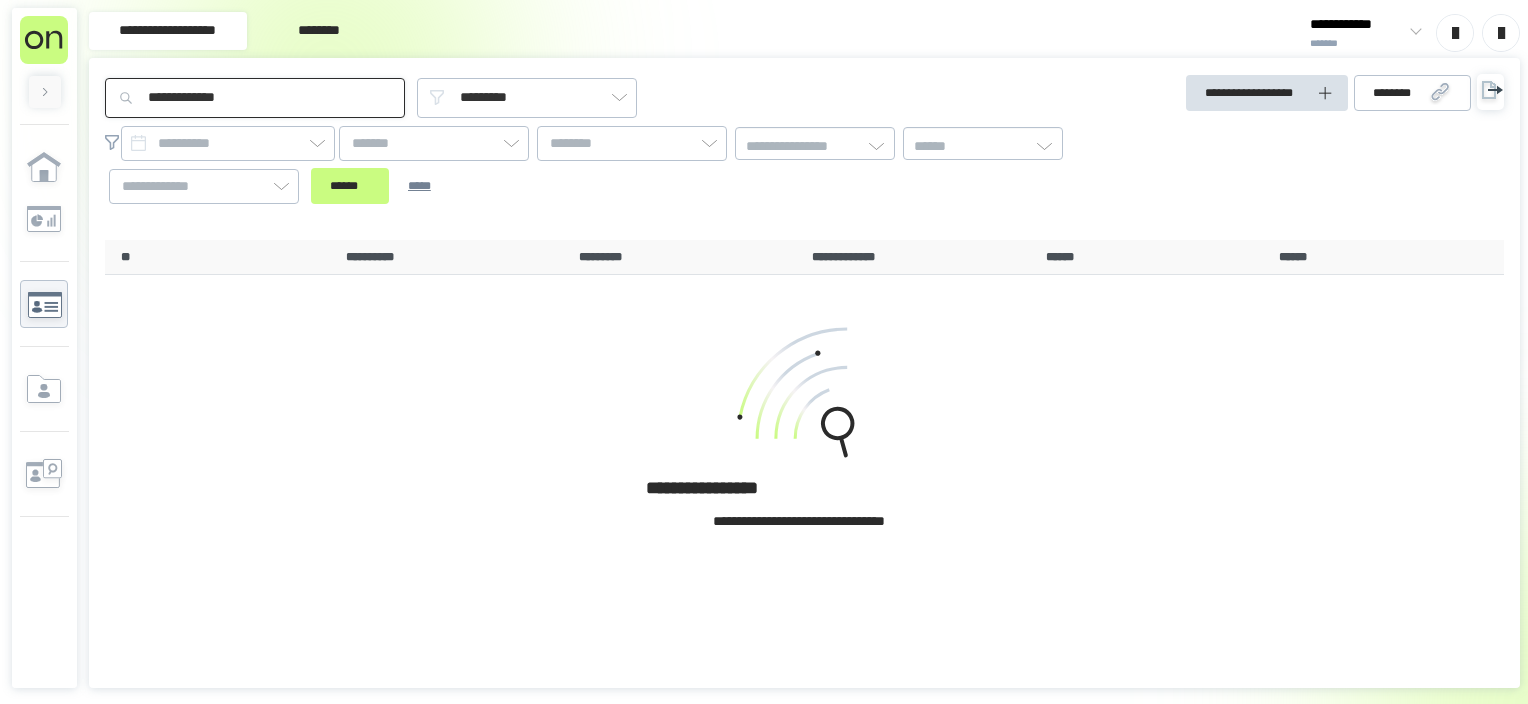 drag, startPoint x: 255, startPoint y: 94, endPoint x: 100, endPoint y: 116, distance: 156.55351 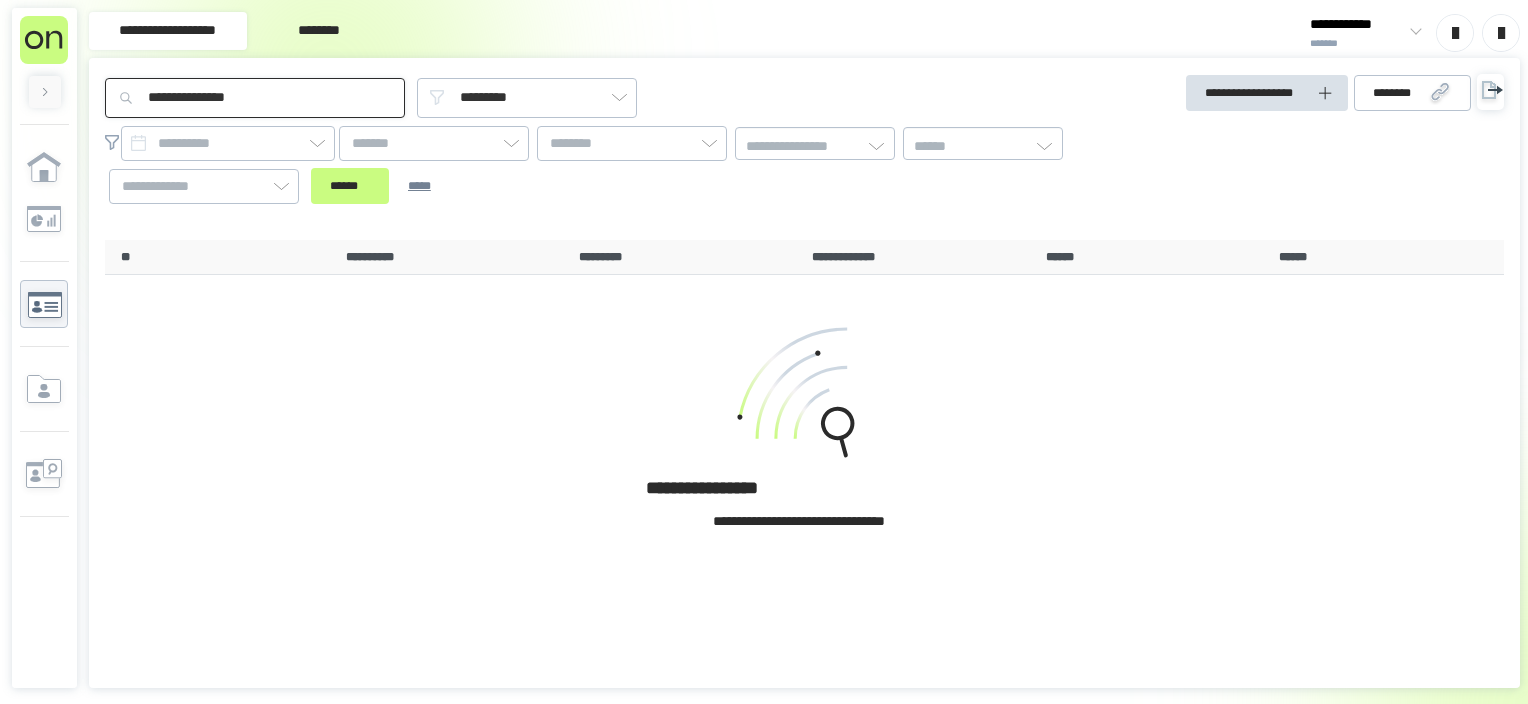type on "**********" 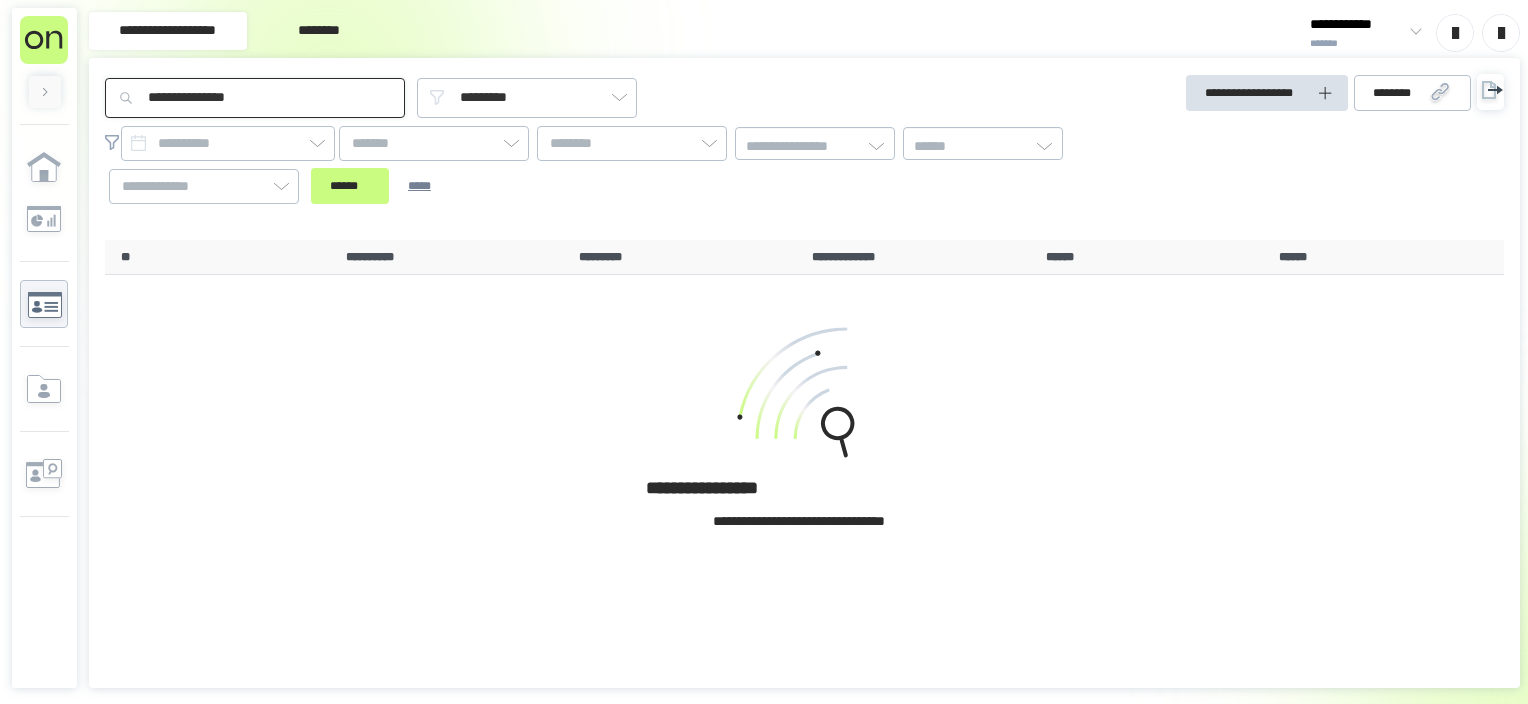 click on "******" at bounding box center (350, 186) 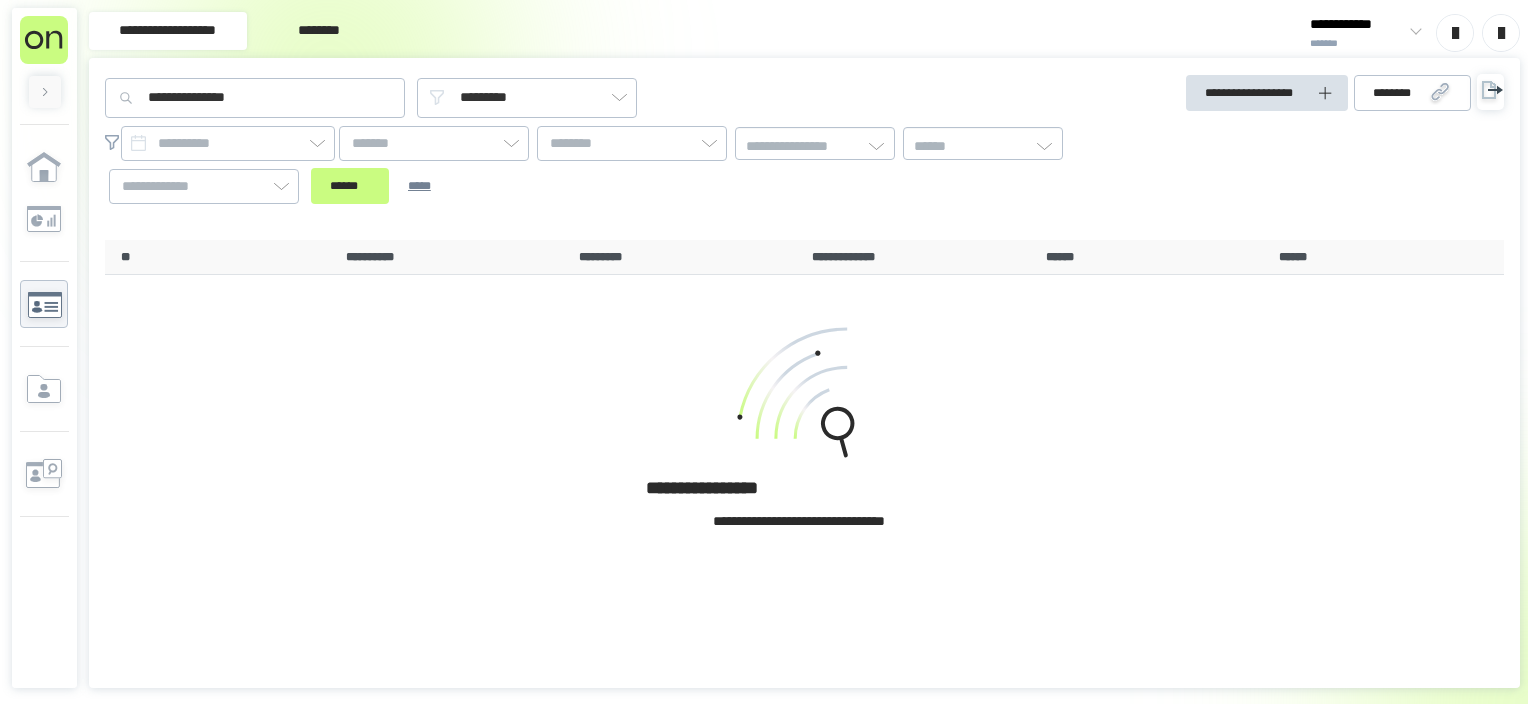 drag, startPoint x: 269, startPoint y: 76, endPoint x: 281, endPoint y: 15, distance: 62.169125 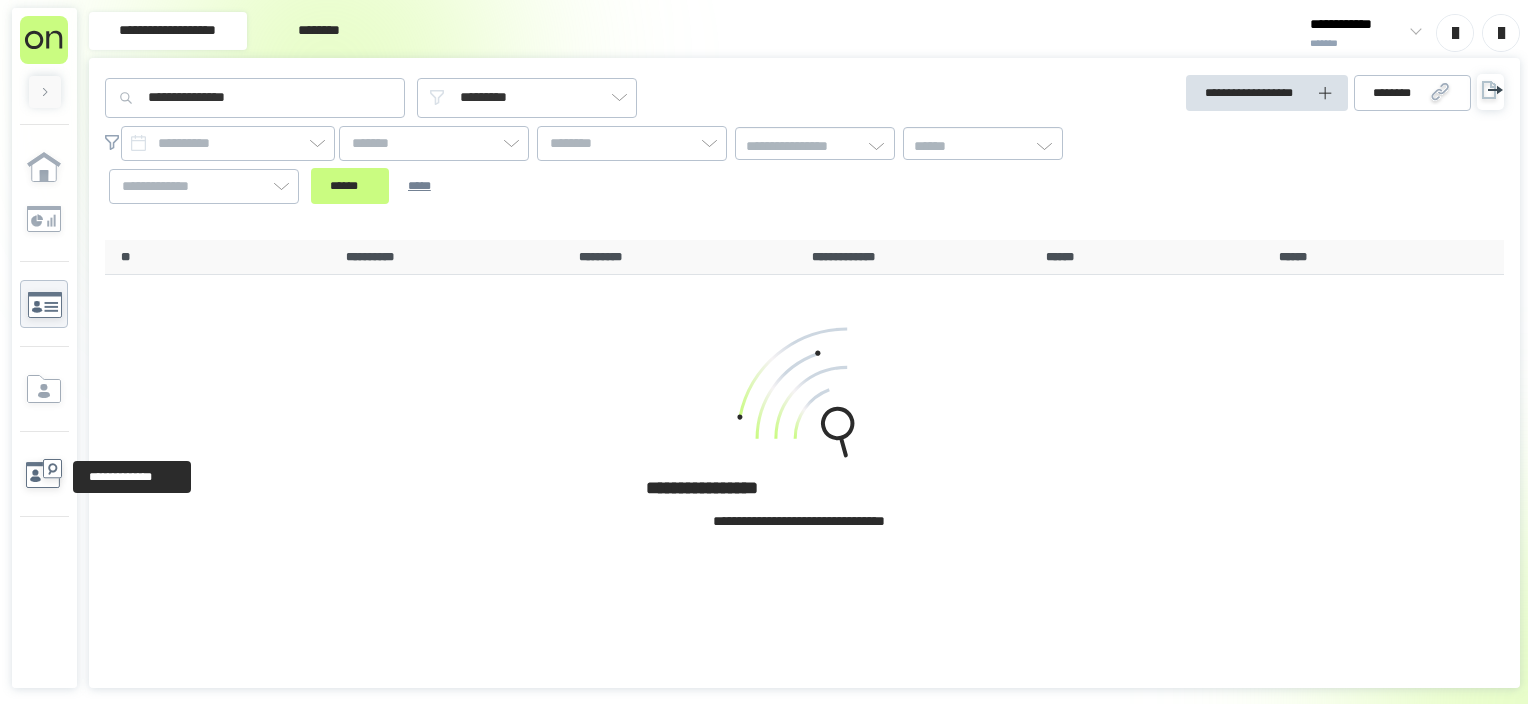 click 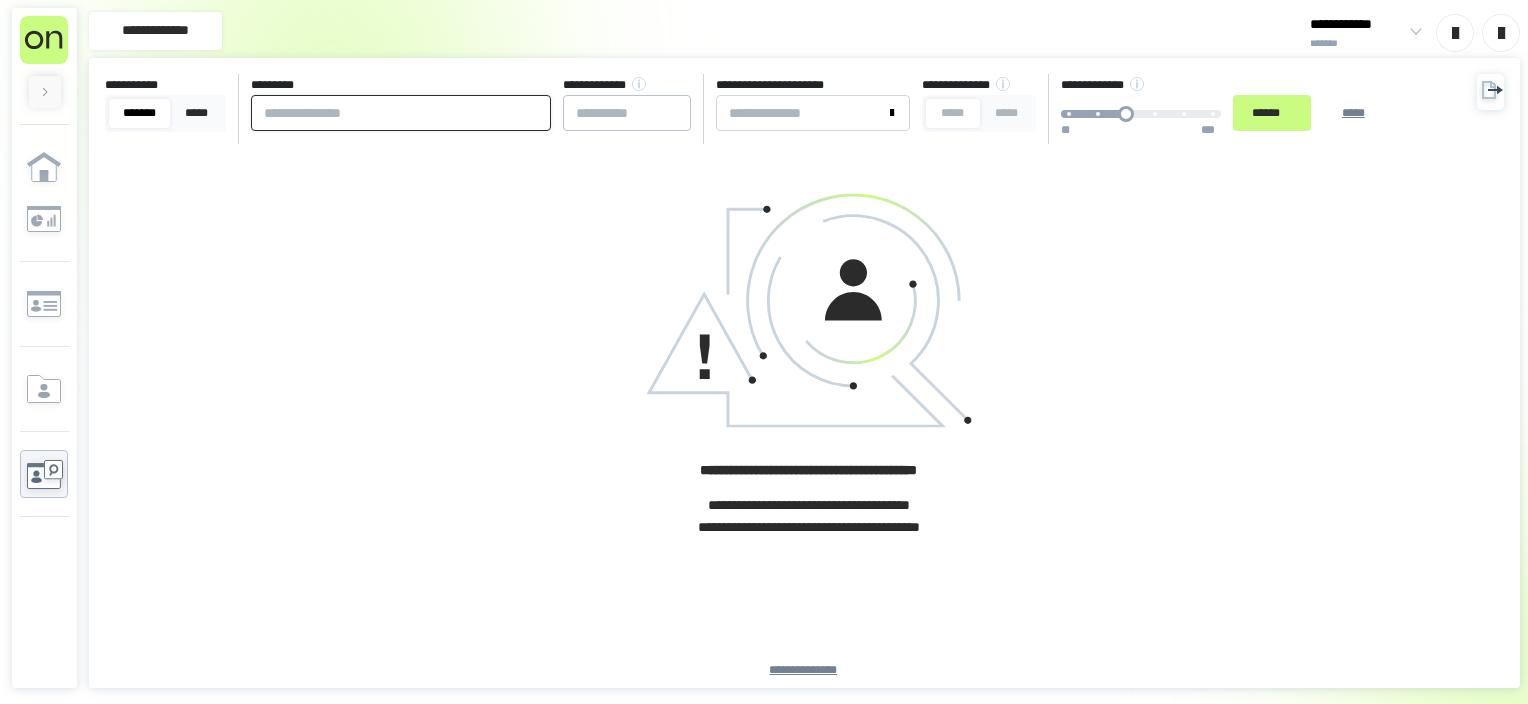 click at bounding box center [401, 113] 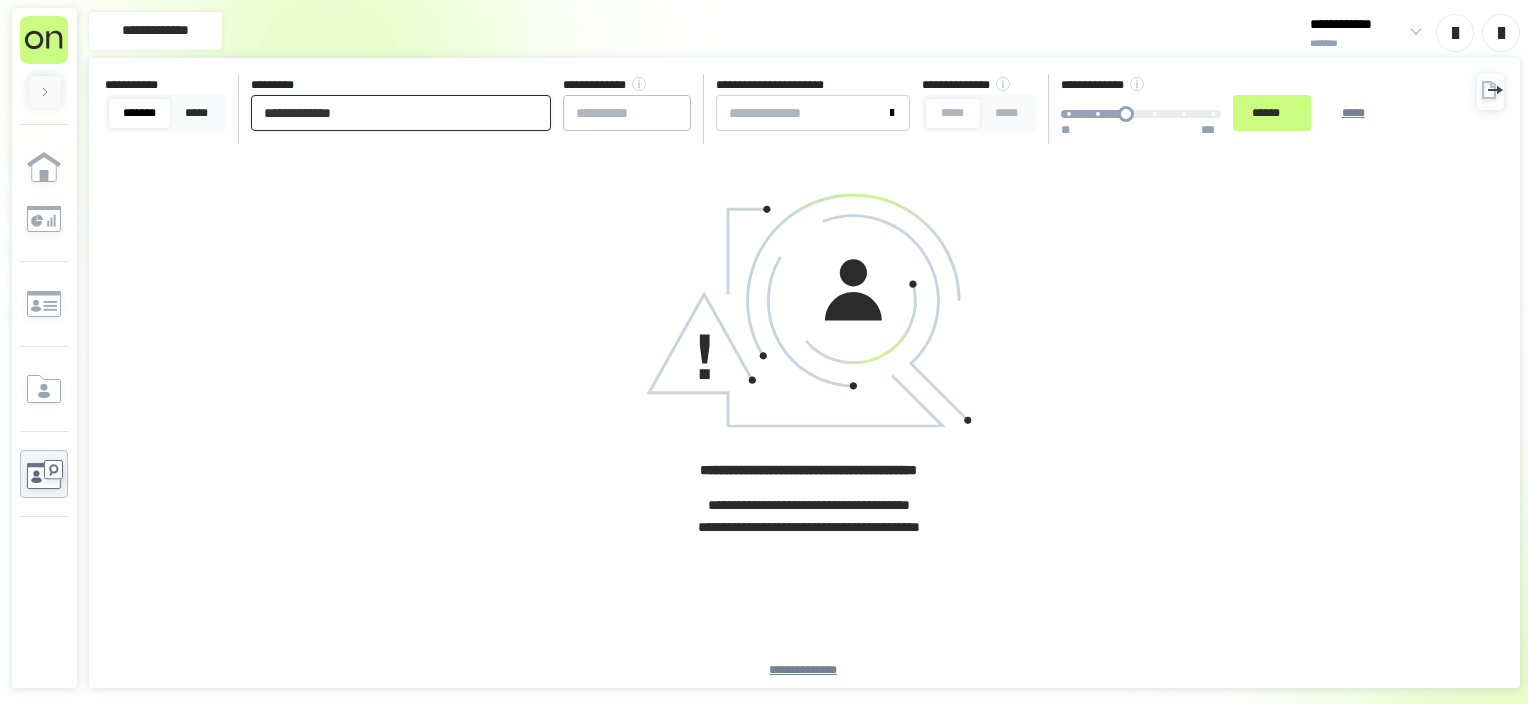 click on "******" at bounding box center [1272, 113] 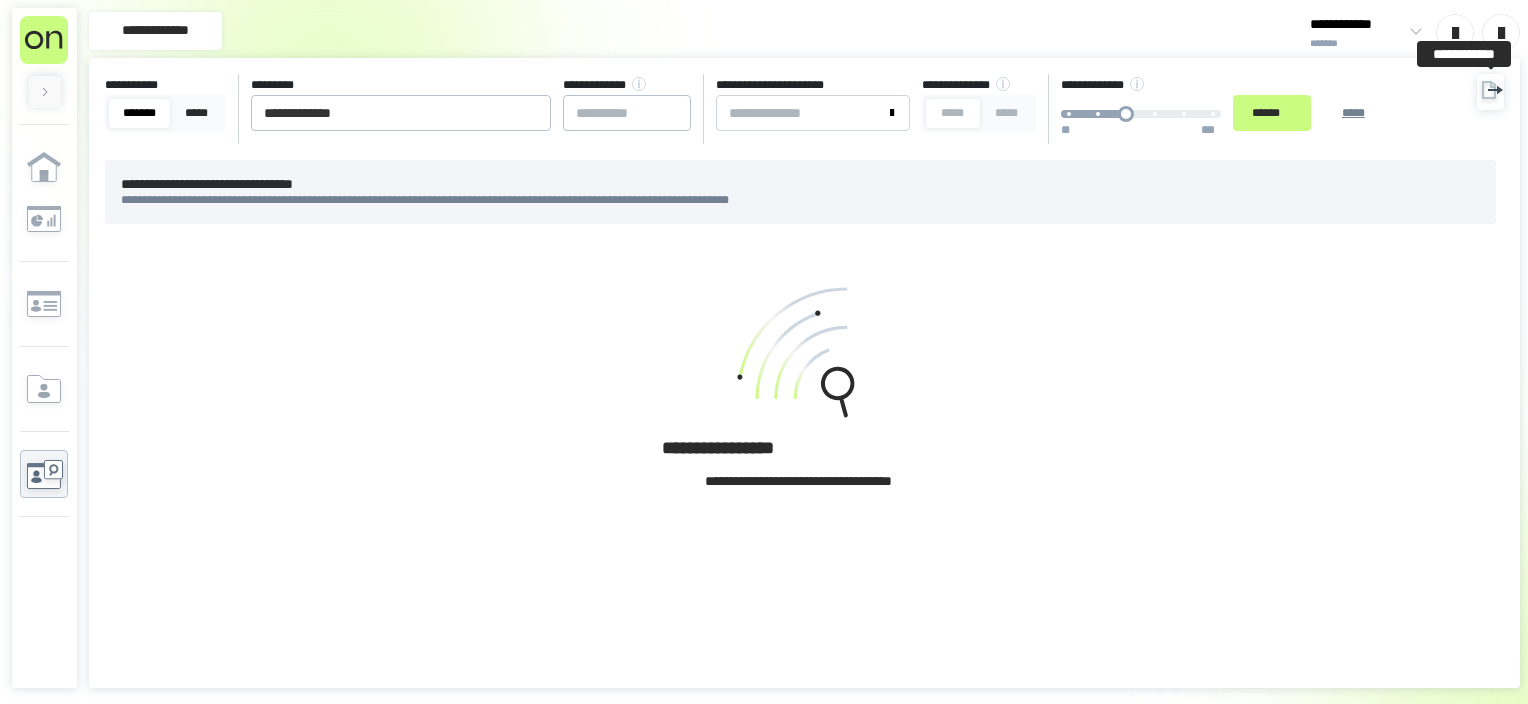 click 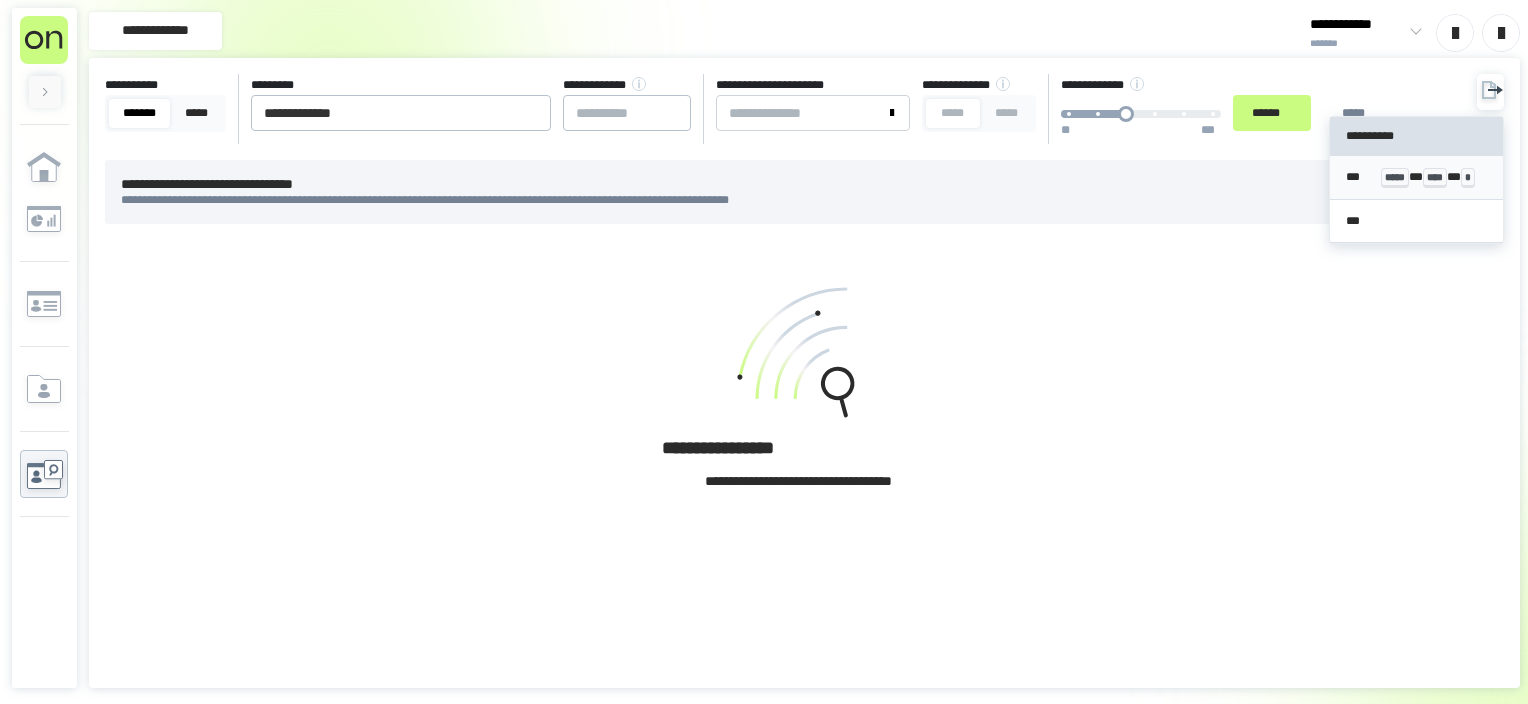 click on "*****" at bounding box center [1395, 178] 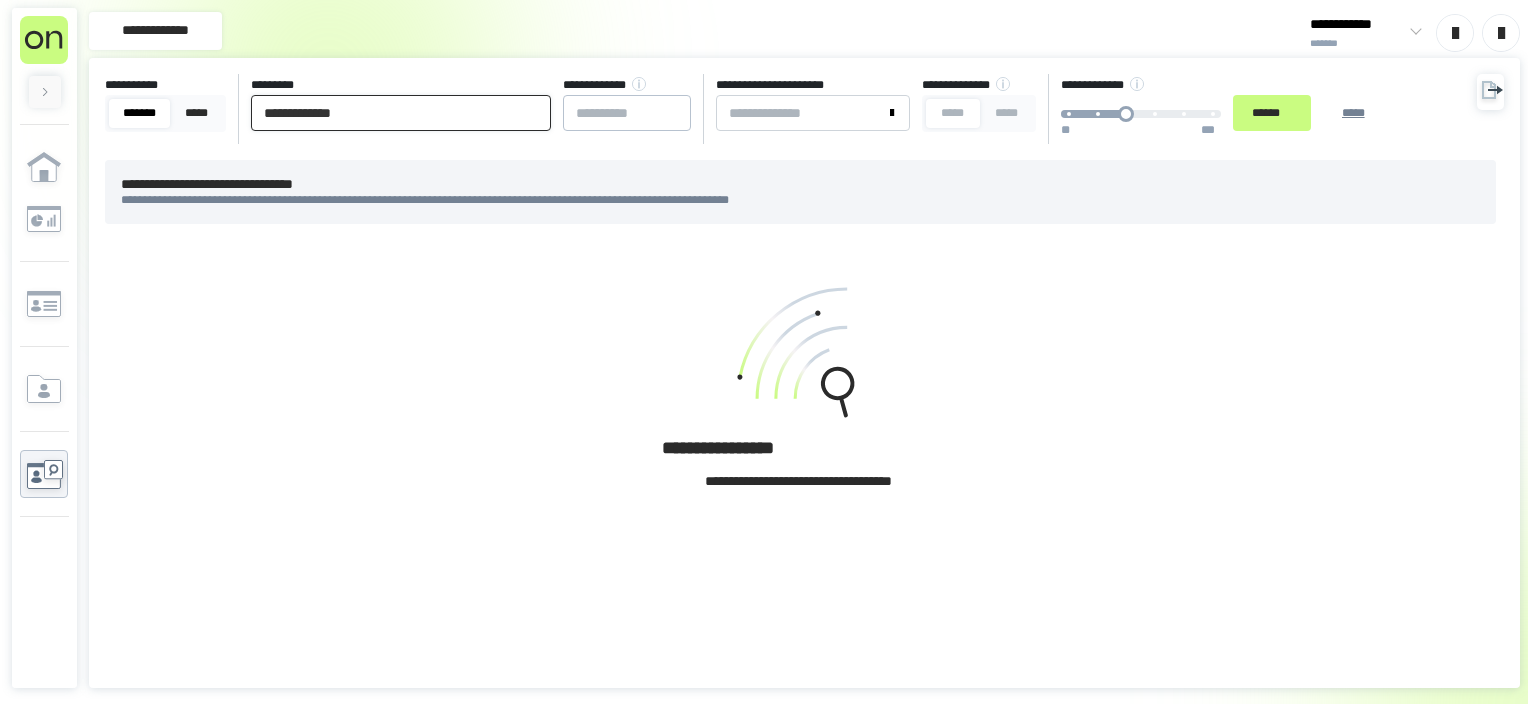 click on "**********" at bounding box center [401, 113] 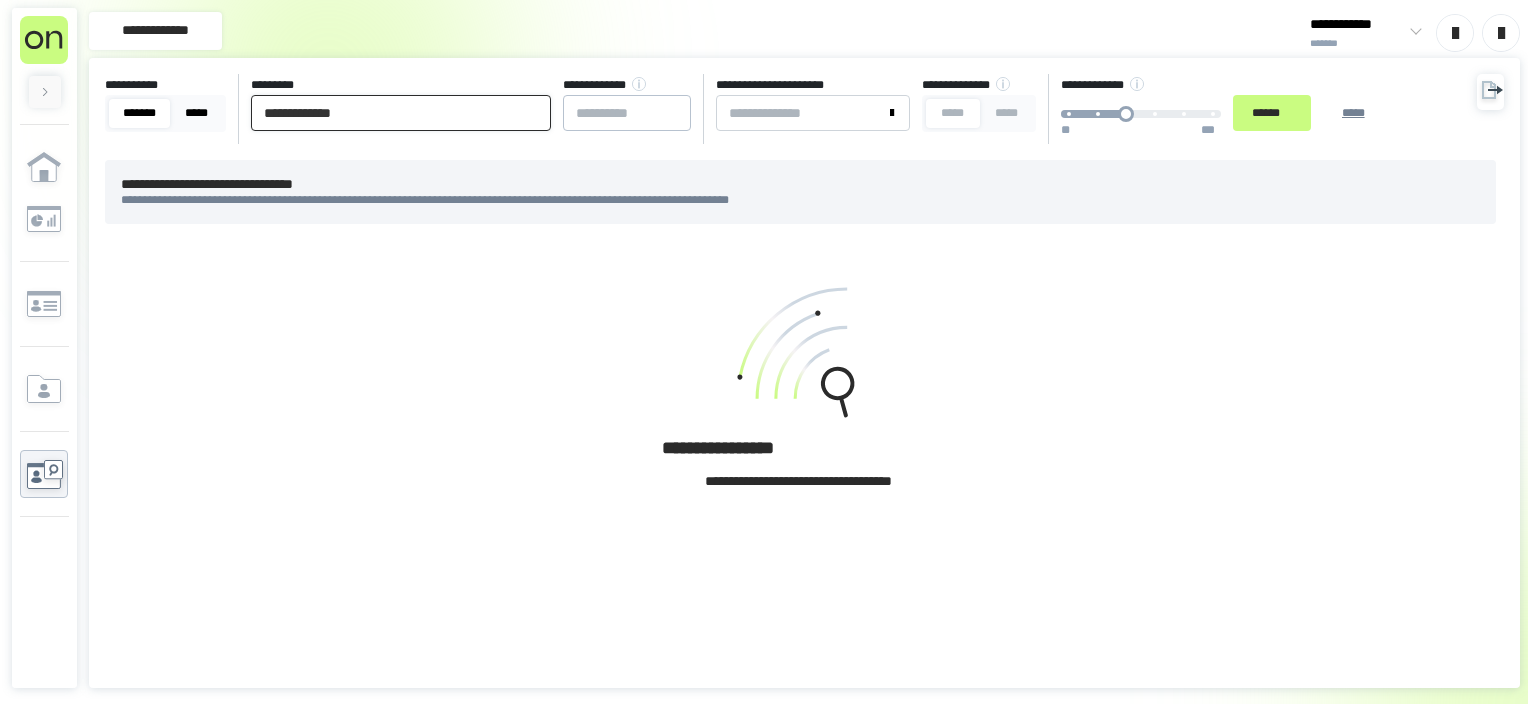 drag, startPoint x: 372, startPoint y: 111, endPoint x: 215, endPoint y: 99, distance: 157.45793 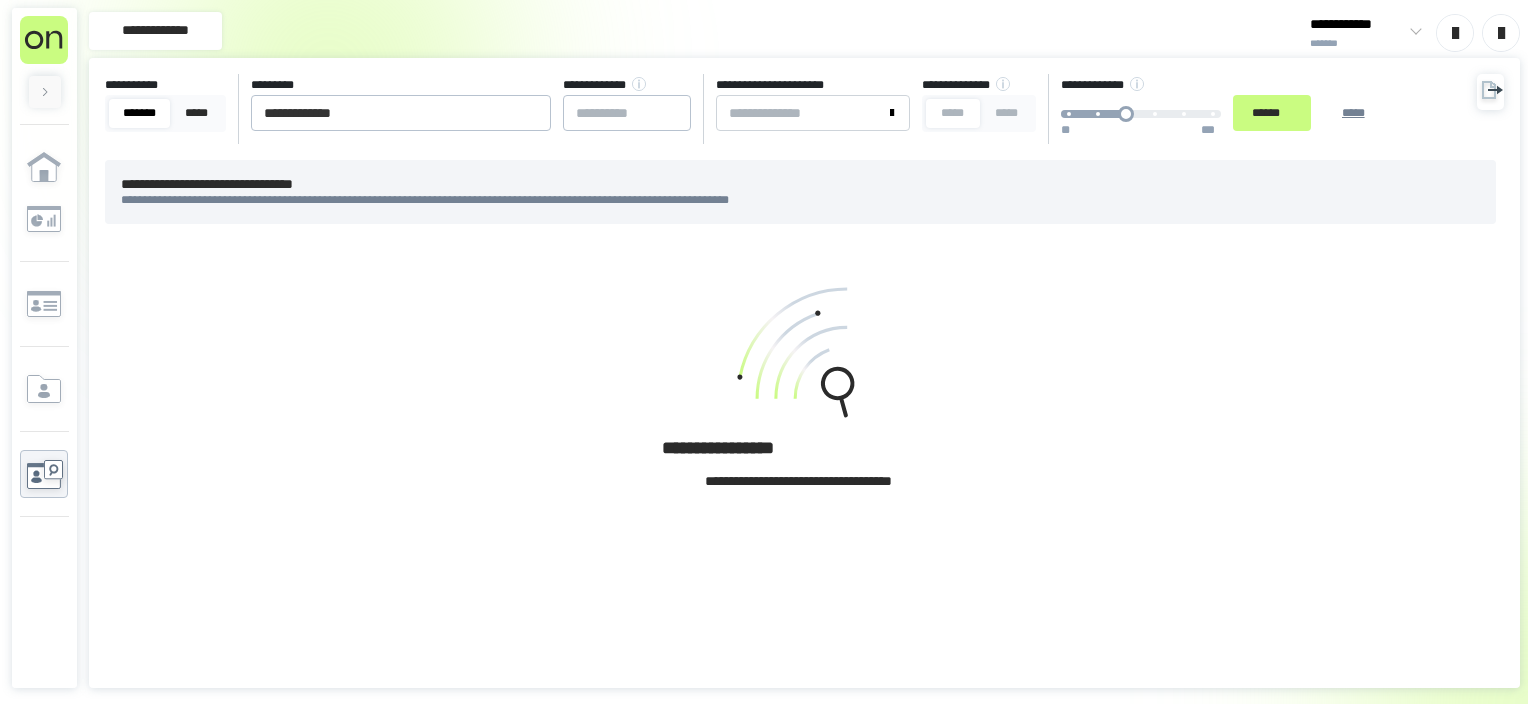 click on "**********" at bounding box center (752, 109) 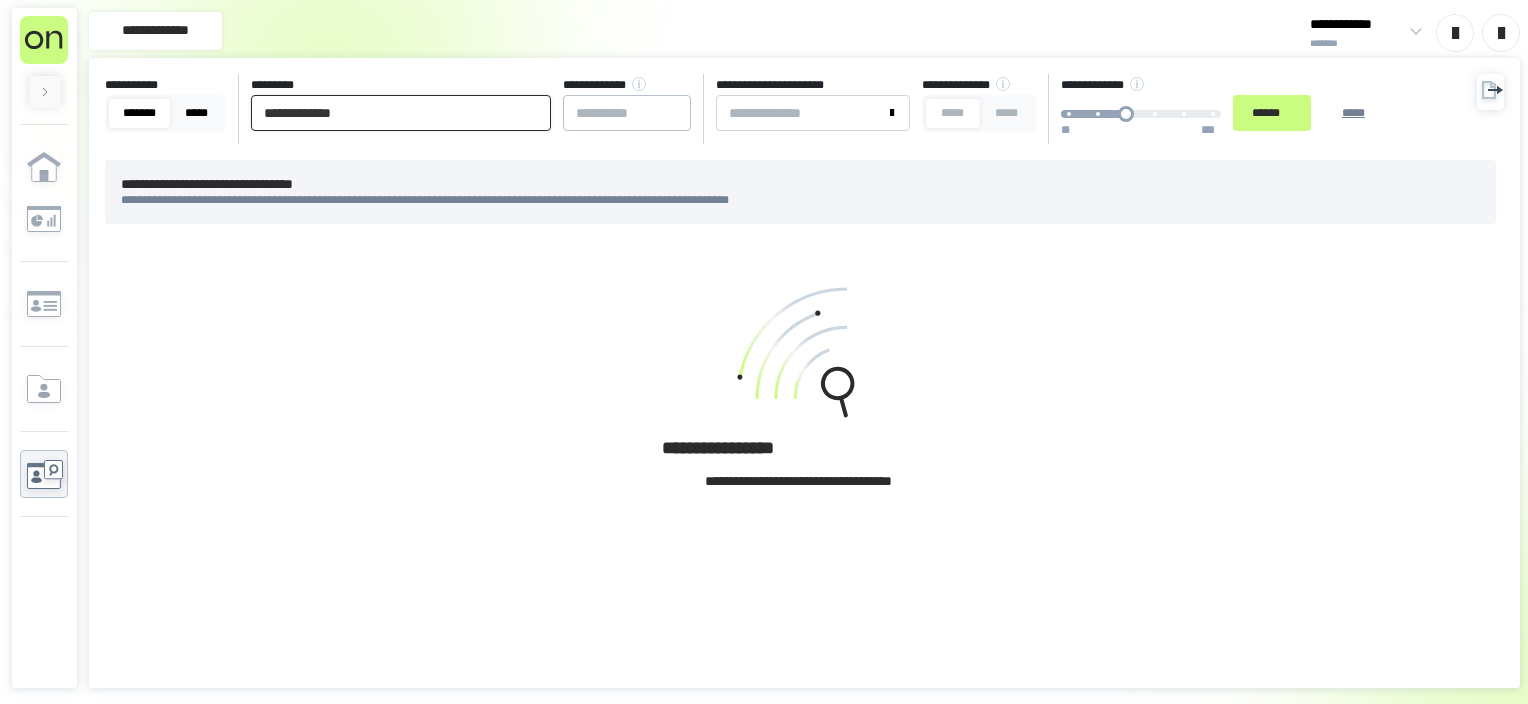 drag, startPoint x: 385, startPoint y: 110, endPoint x: 170, endPoint y: 100, distance: 215.23244 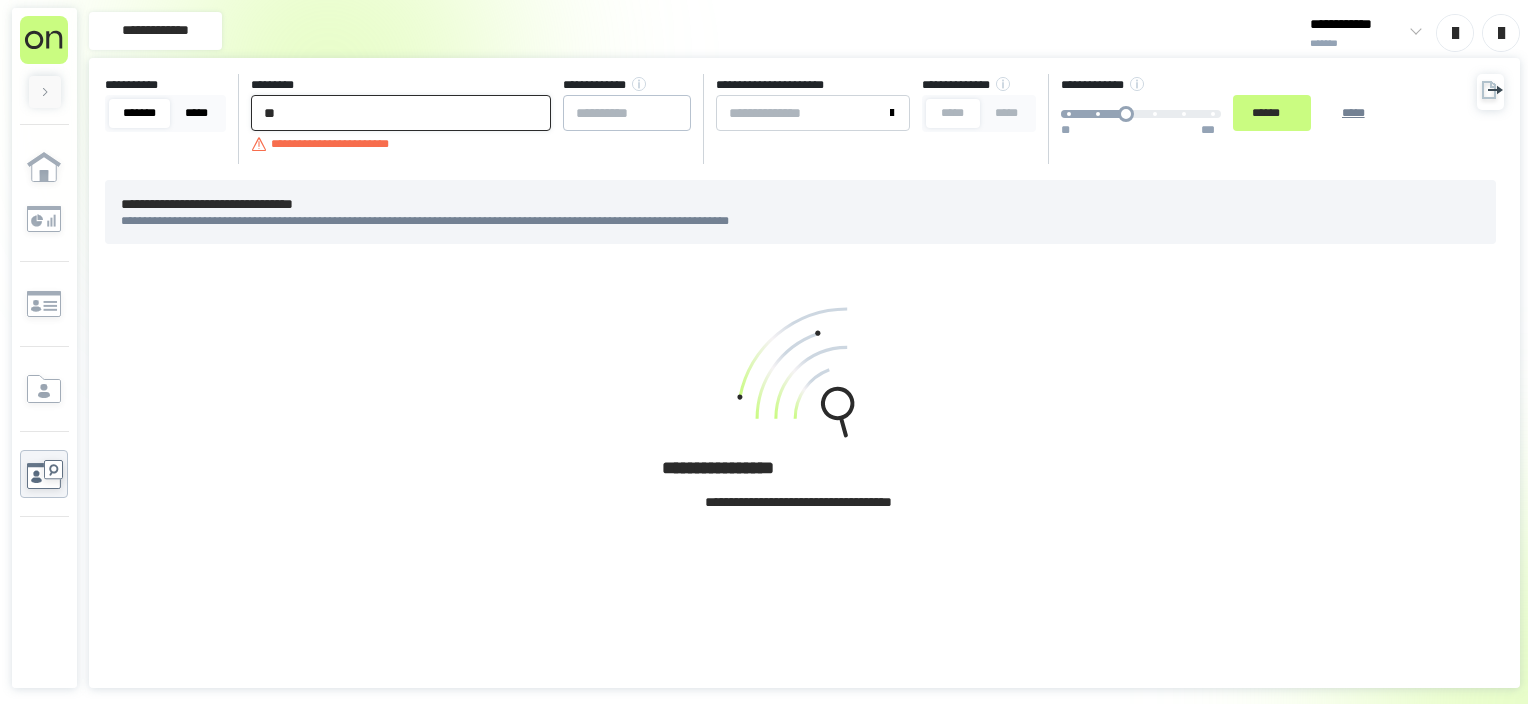 type on "*" 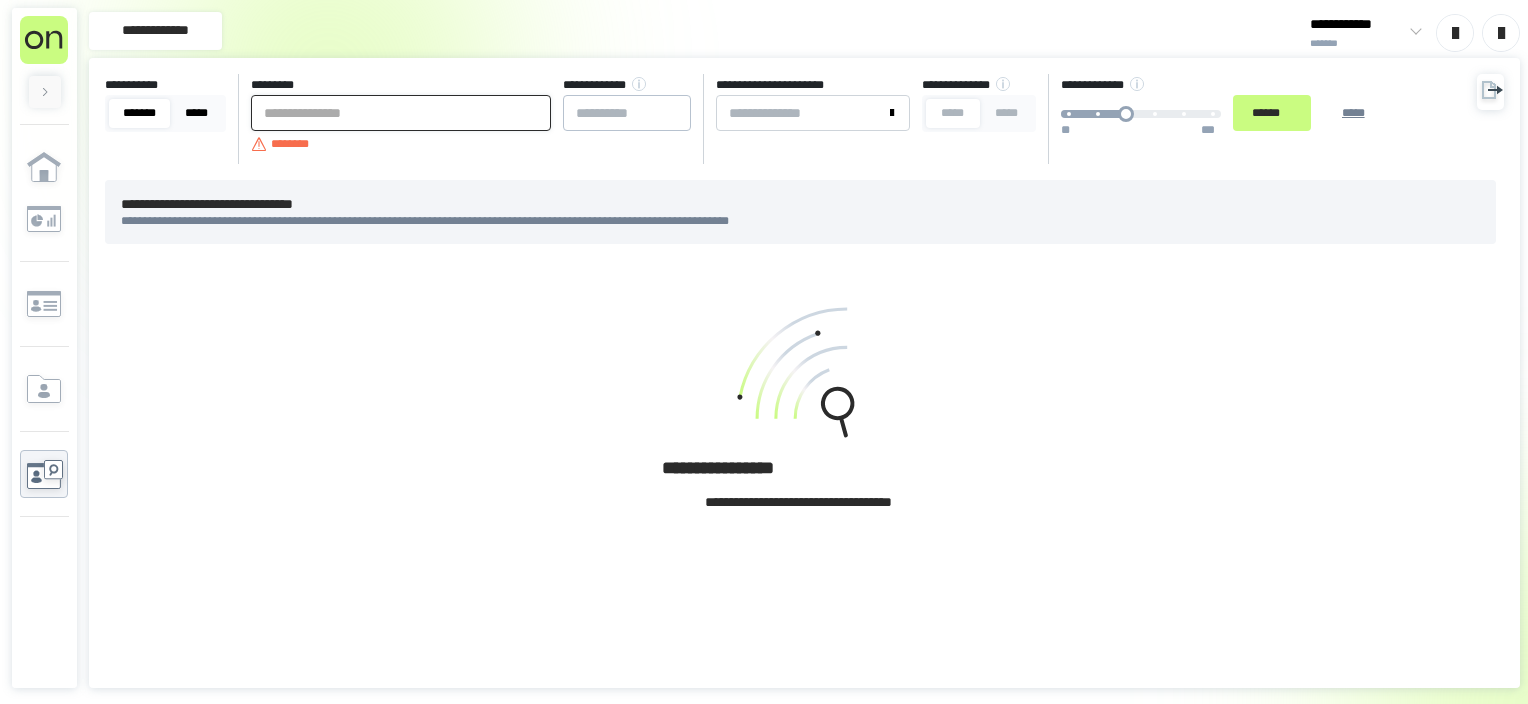 type on "*" 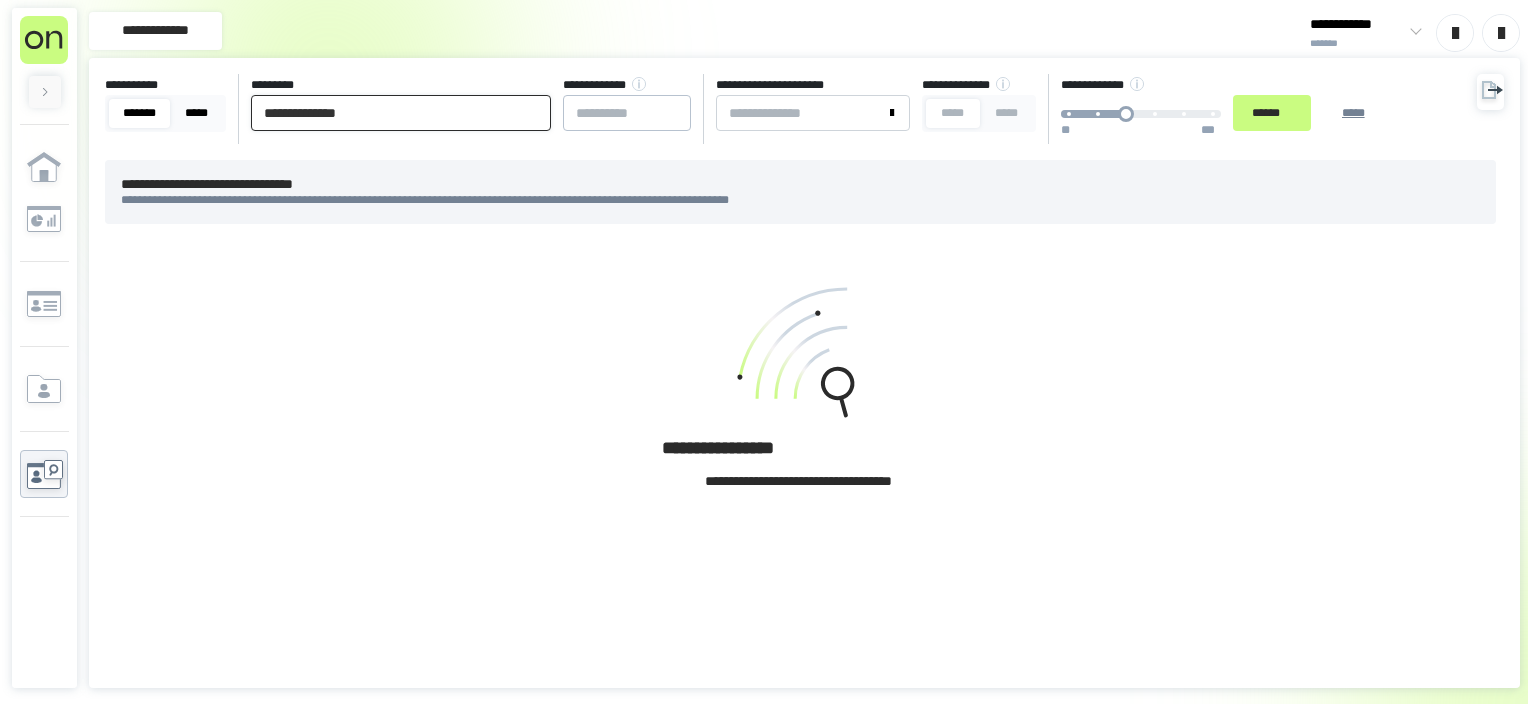 click on "******" at bounding box center [1272, 113] 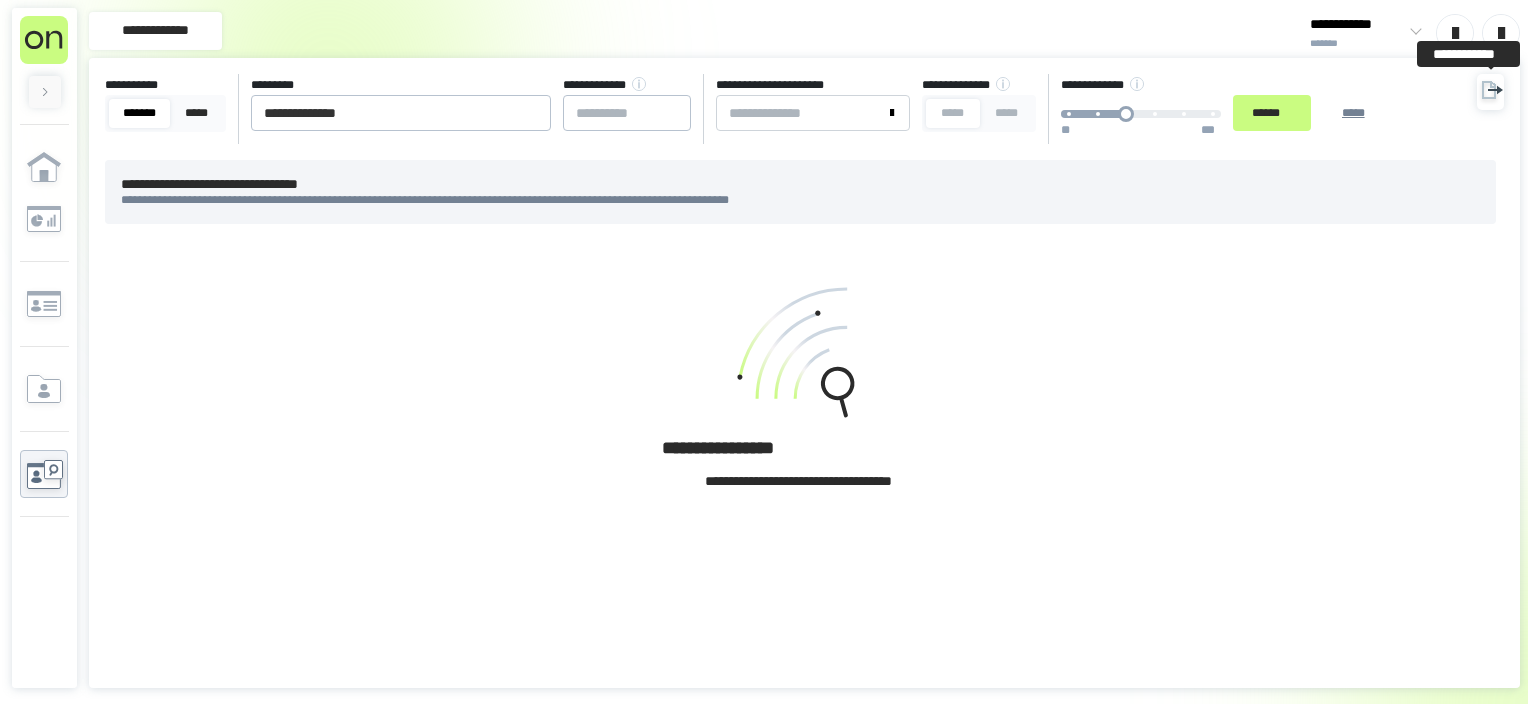 click 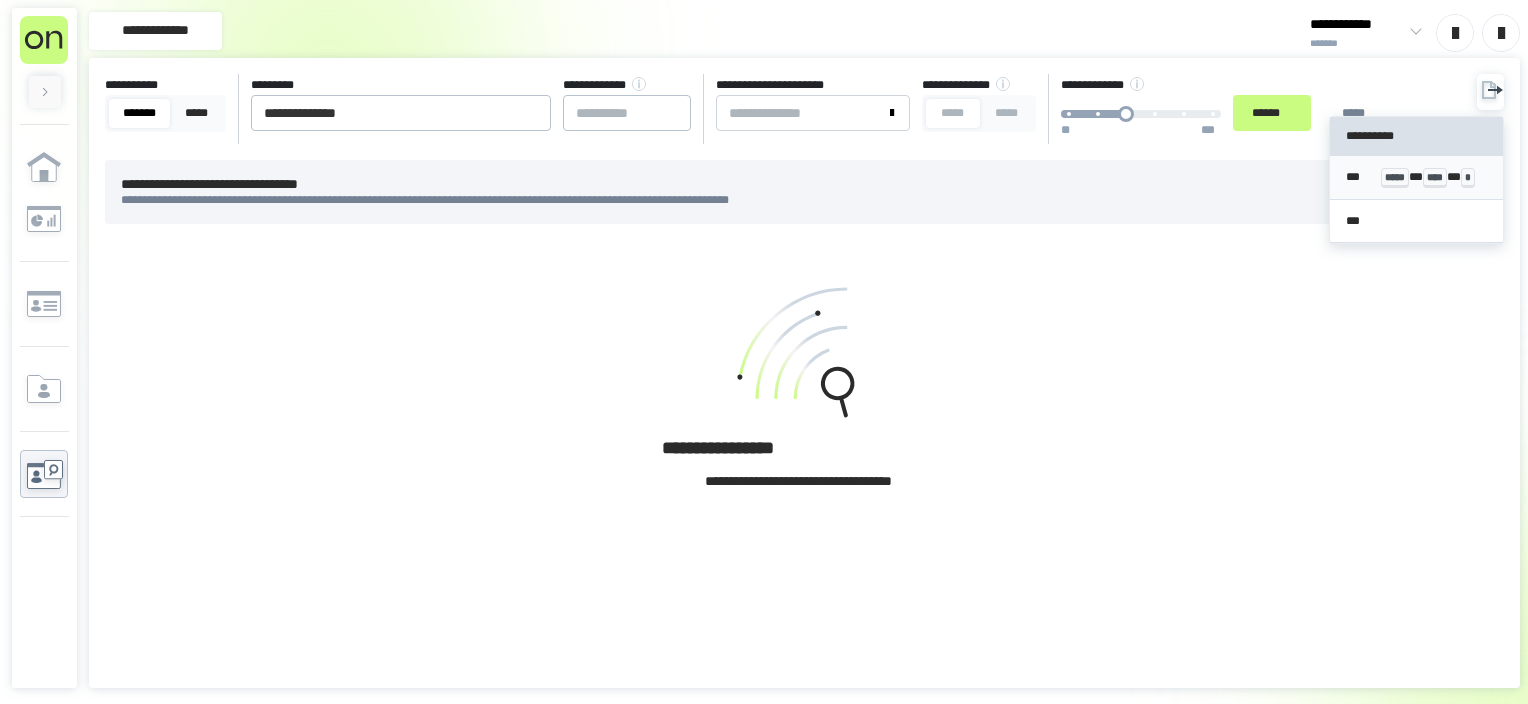 click on "*** ***** * **** *   *" at bounding box center (1417, 177) 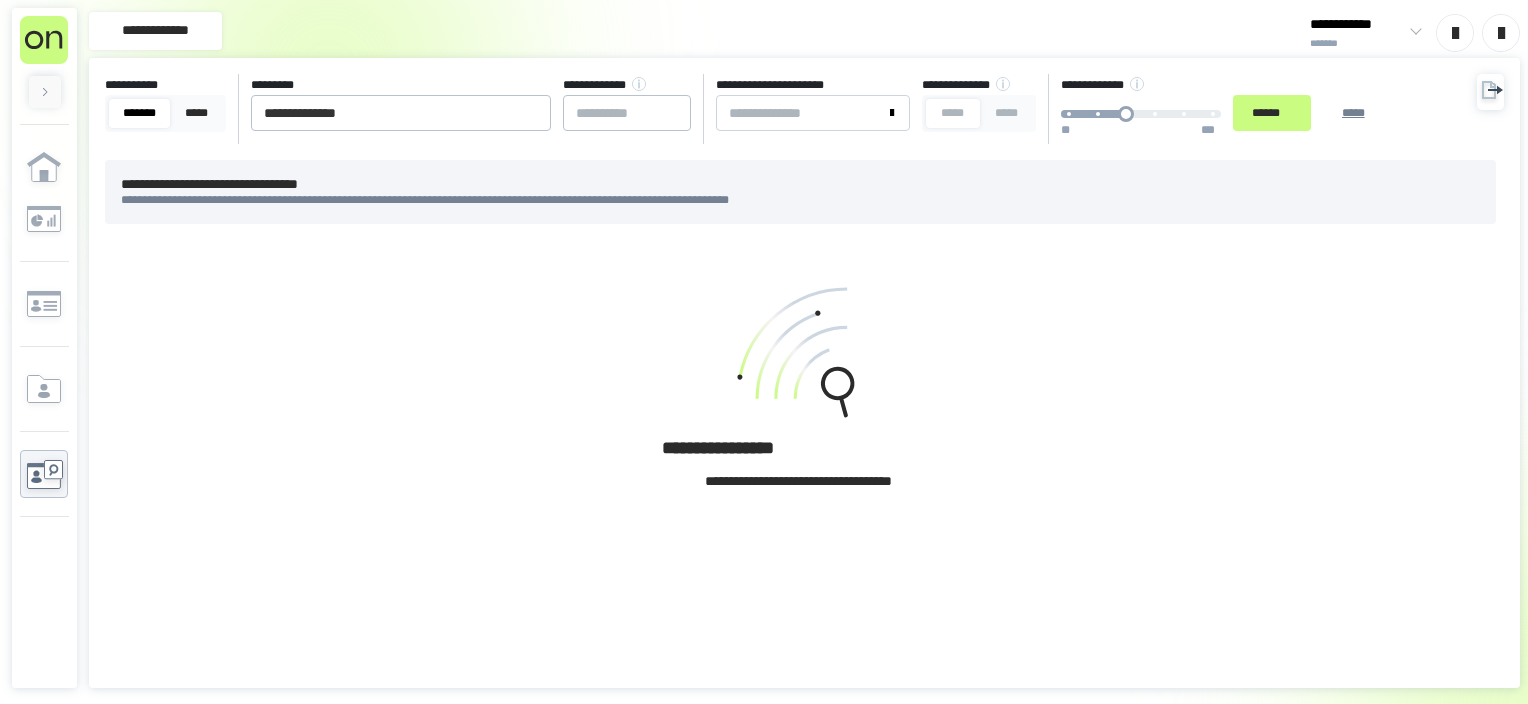 drag, startPoint x: 494, startPoint y: 403, endPoint x: 471, endPoint y: 380, distance: 32.526913 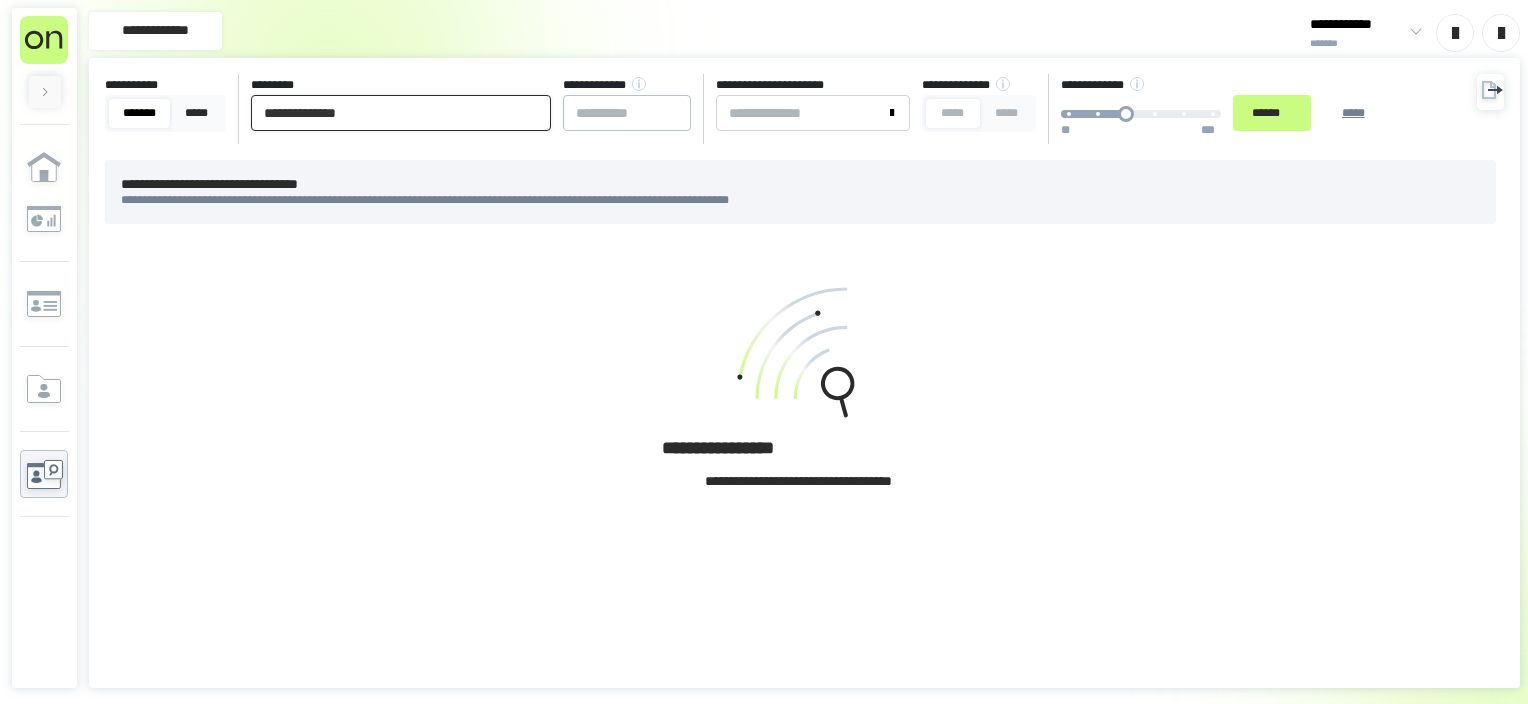 drag, startPoint x: 386, startPoint y: 110, endPoint x: 256, endPoint y: 96, distance: 130.75168 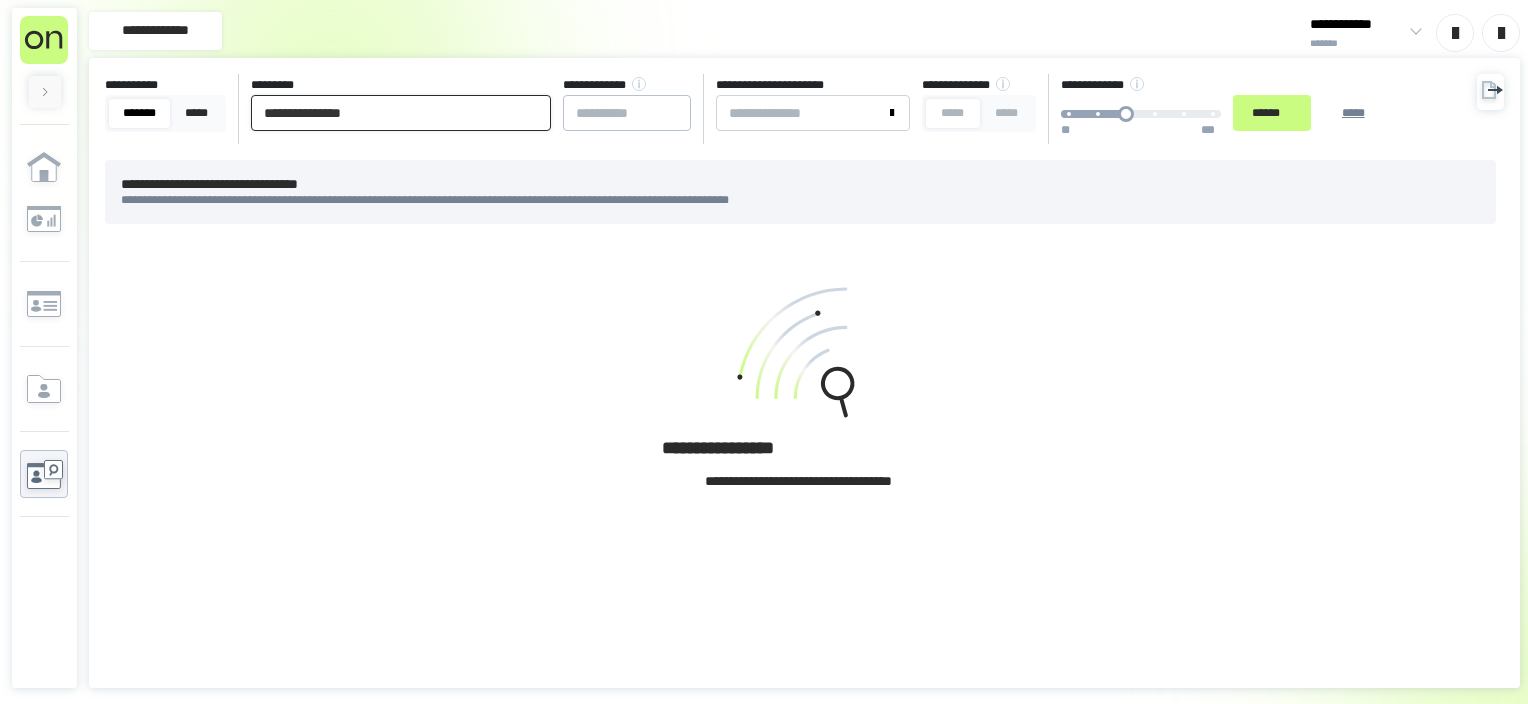click on "******" at bounding box center [1272, 113] 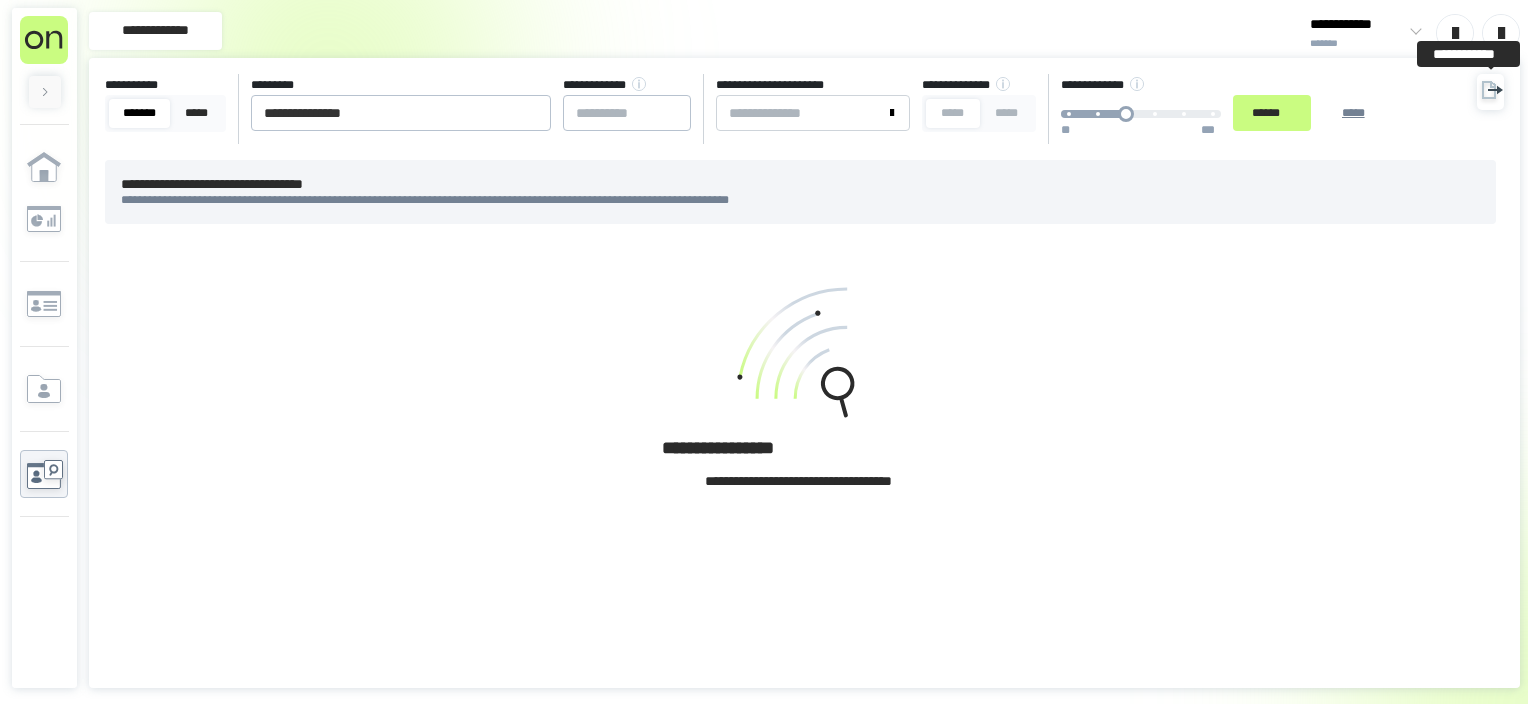 click at bounding box center [1490, 92] 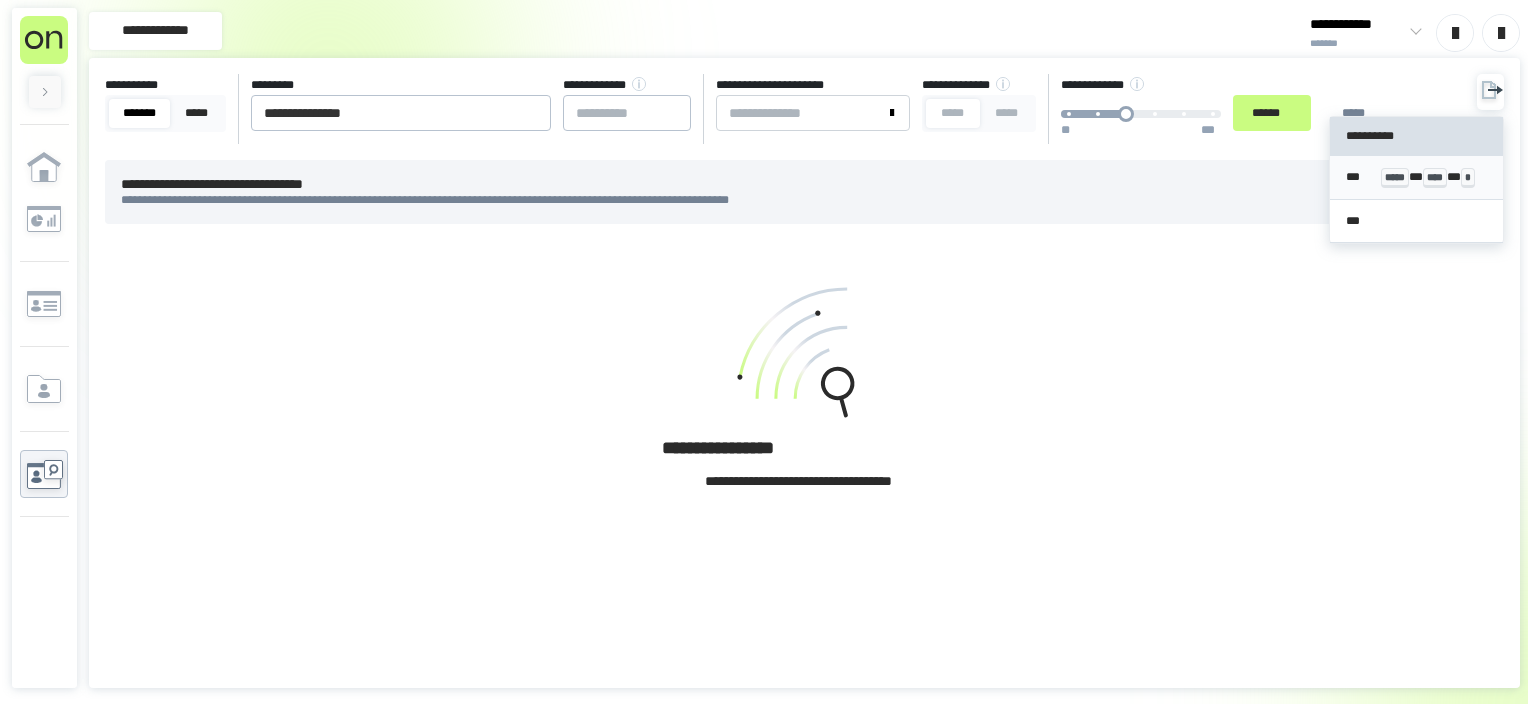 click on "*** ***** * **** *   *" at bounding box center [1417, 177] 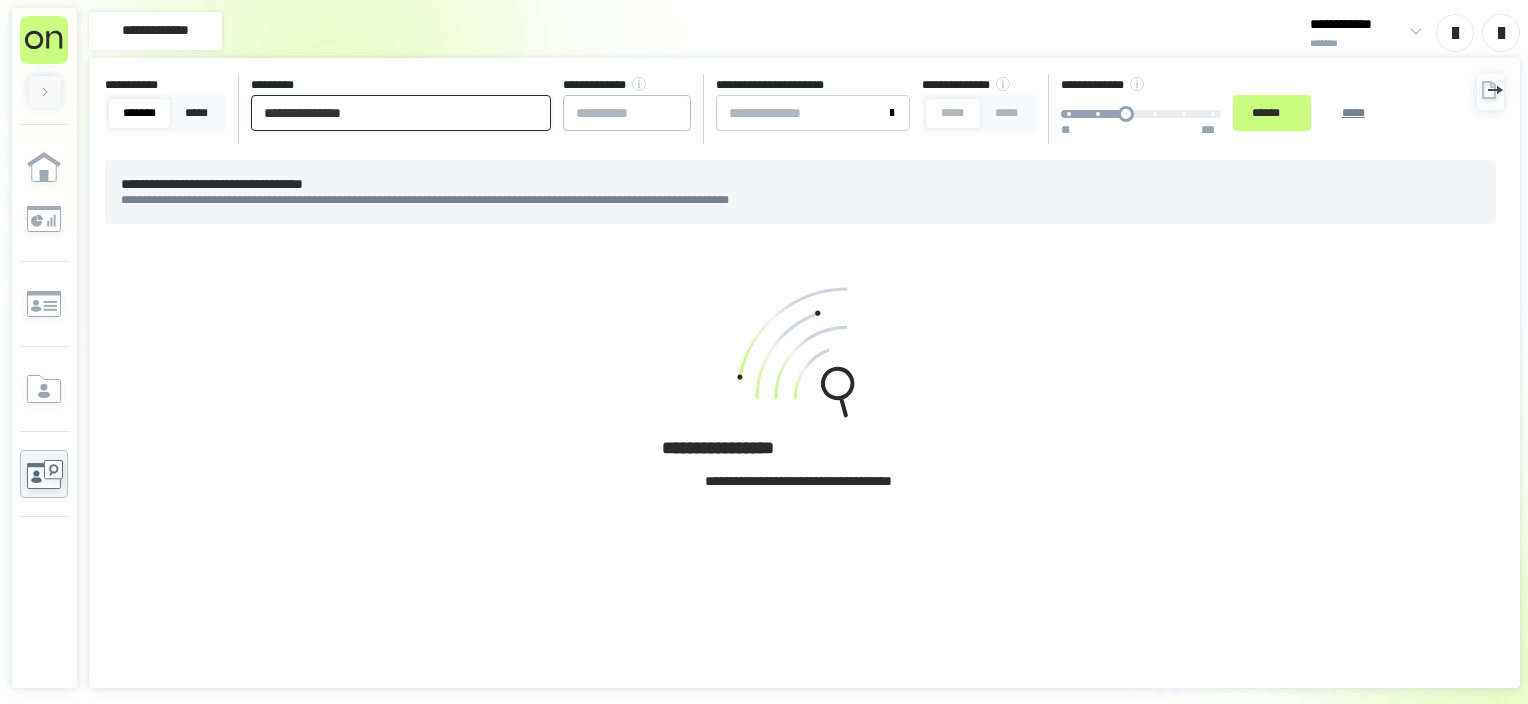 drag, startPoint x: 503, startPoint y: 115, endPoint x: 445, endPoint y: 114, distance: 58.00862 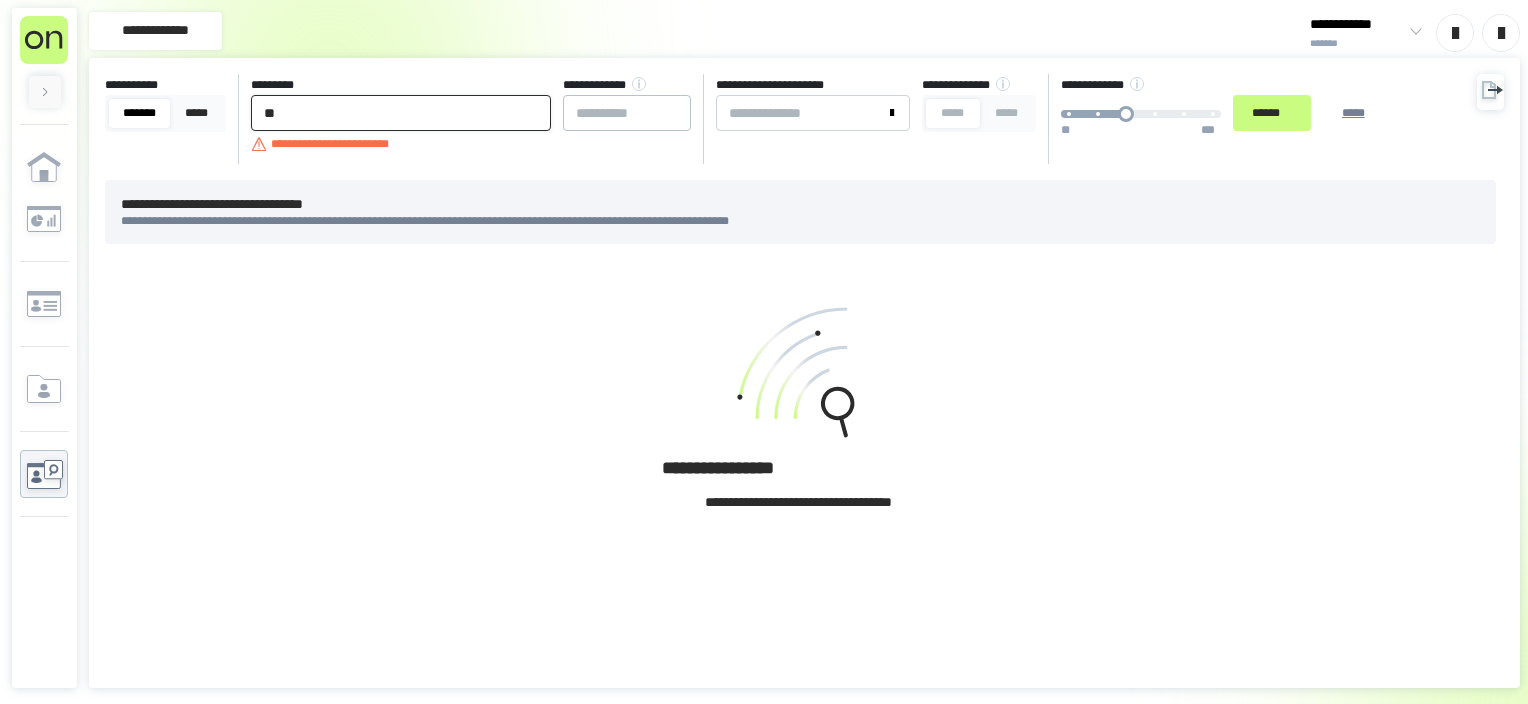 type on "*" 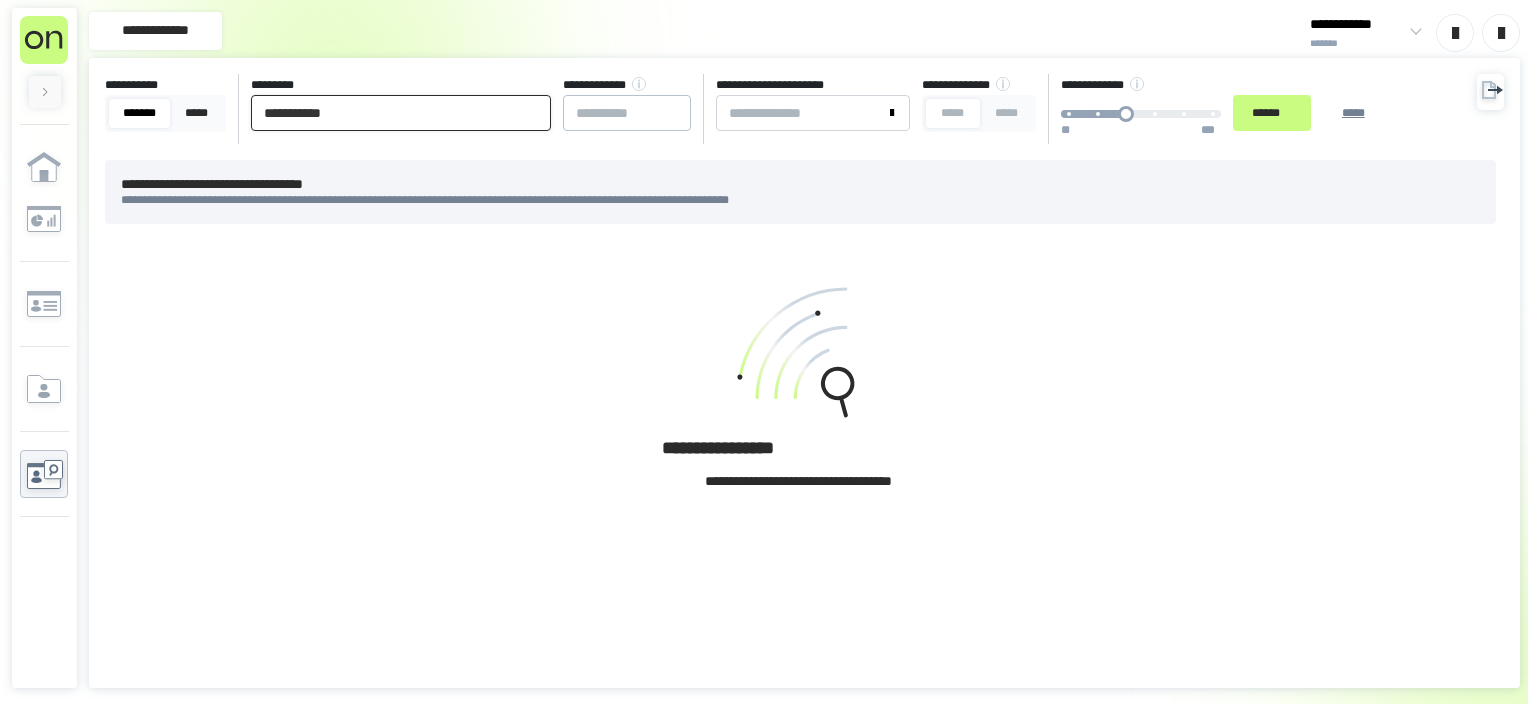type on "**********" 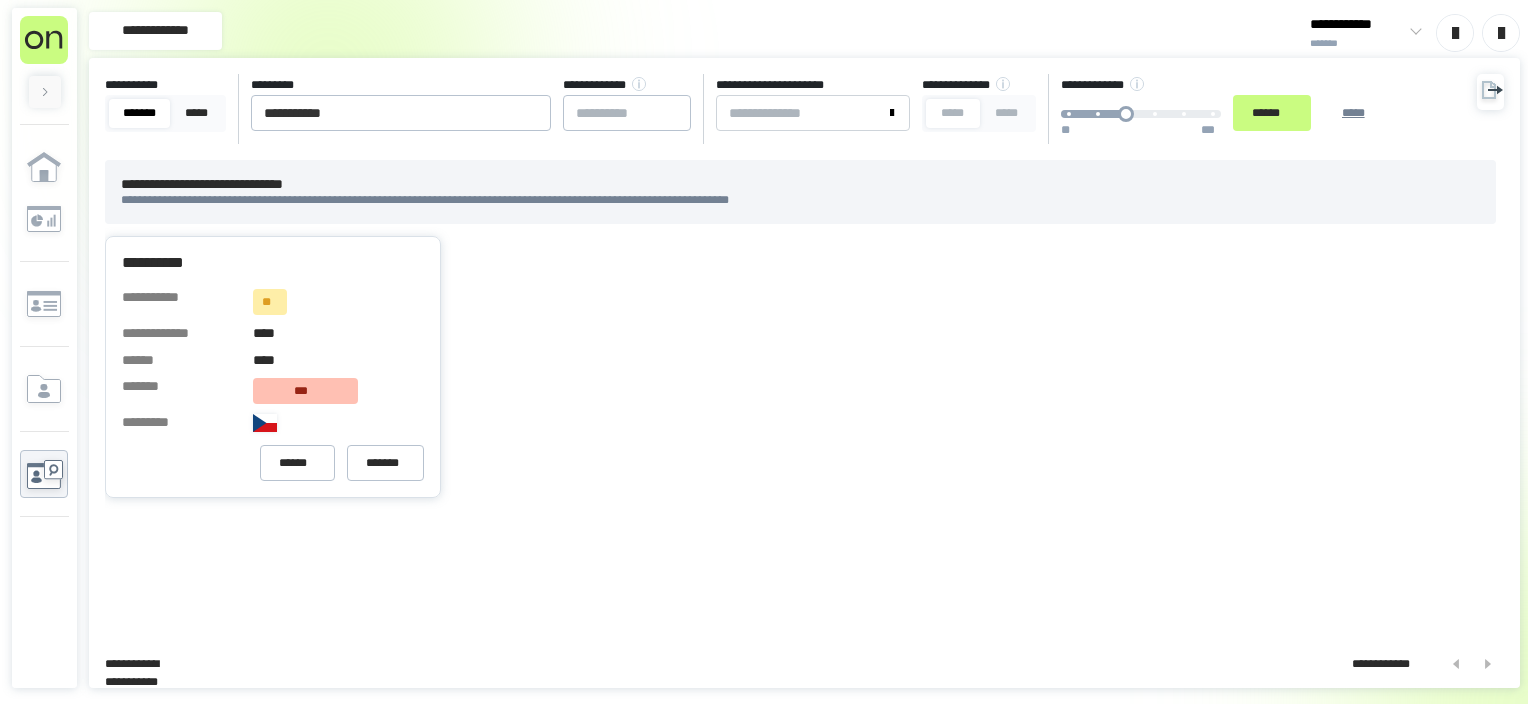 click on "**********" at bounding box center [800, 367] 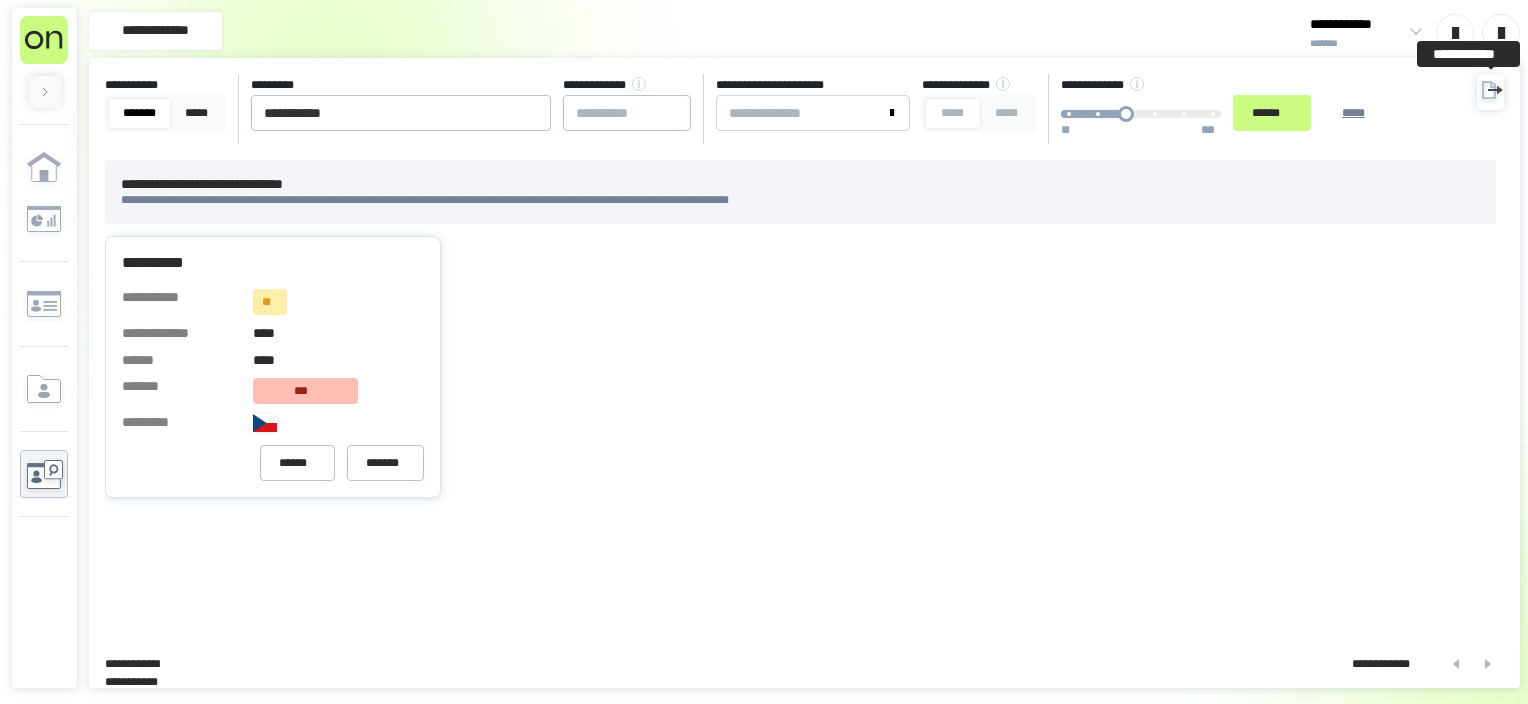 click 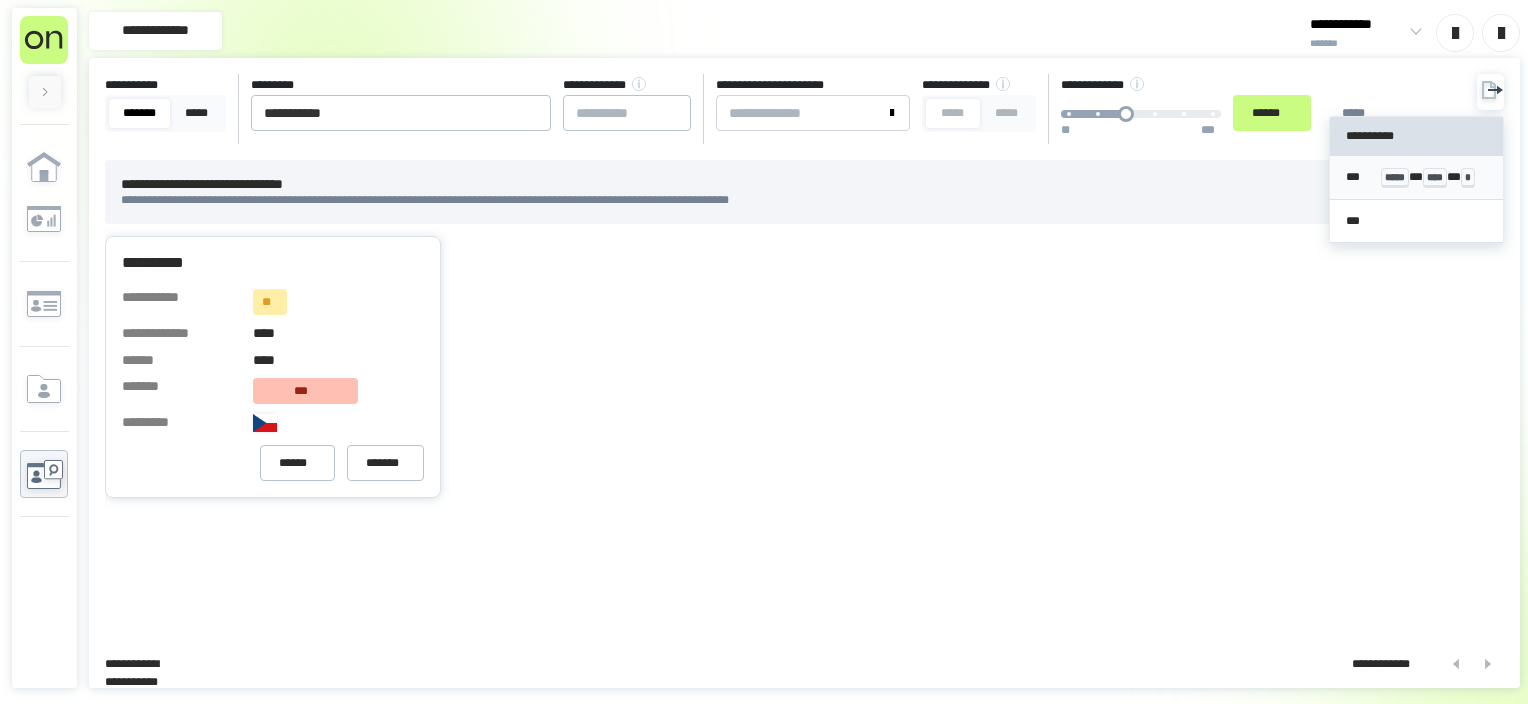 click on "*** ***** * **** *   *" at bounding box center (1417, 177) 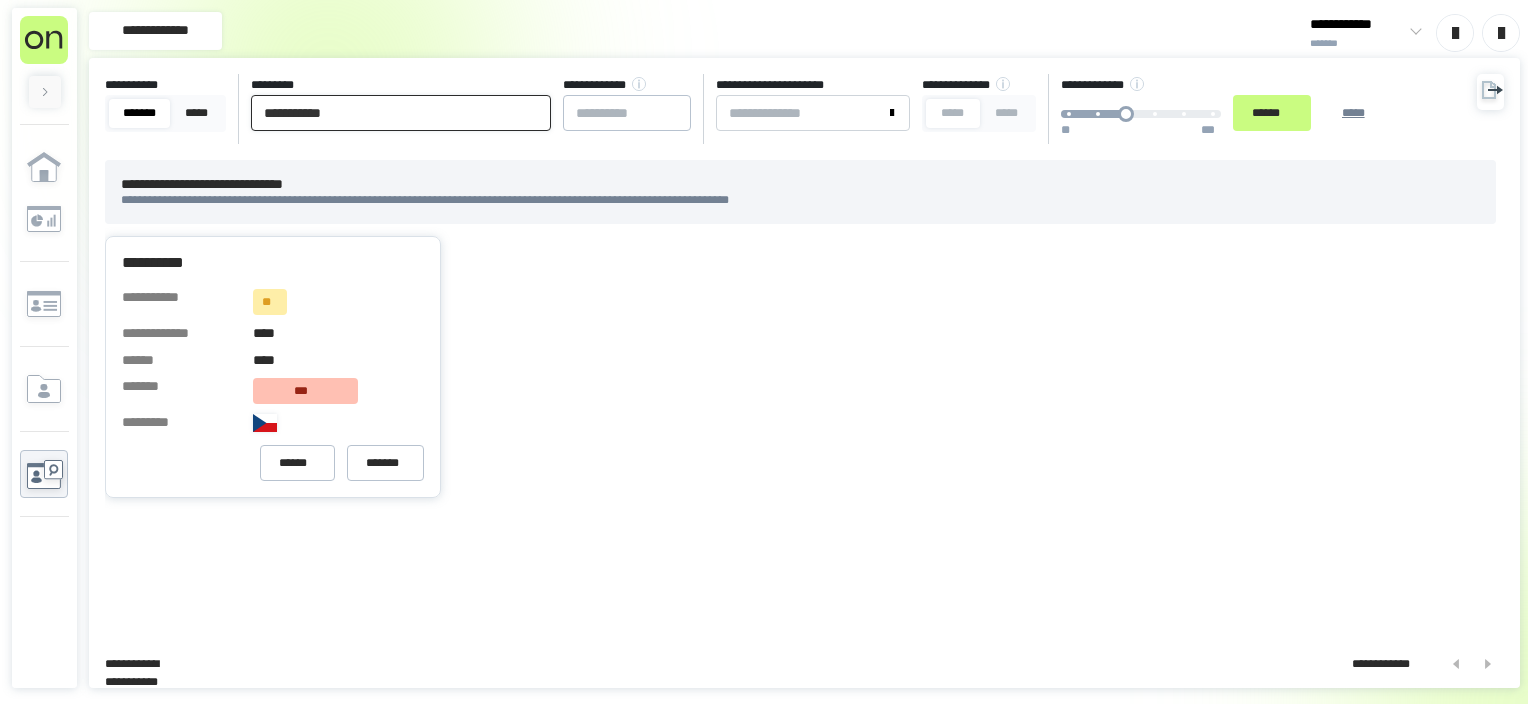 drag, startPoint x: 381, startPoint y: 108, endPoint x: 368, endPoint y: 112, distance: 13.601471 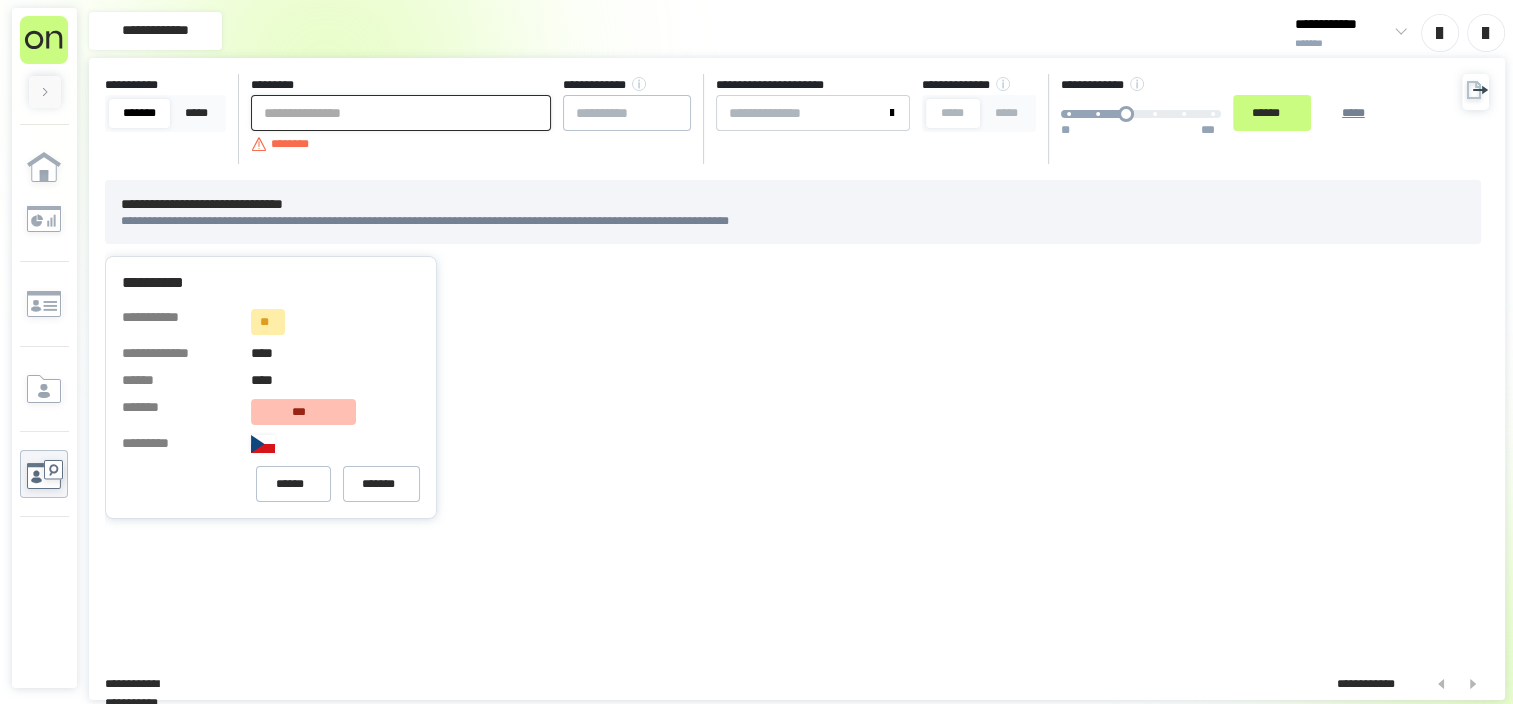 type on "*" 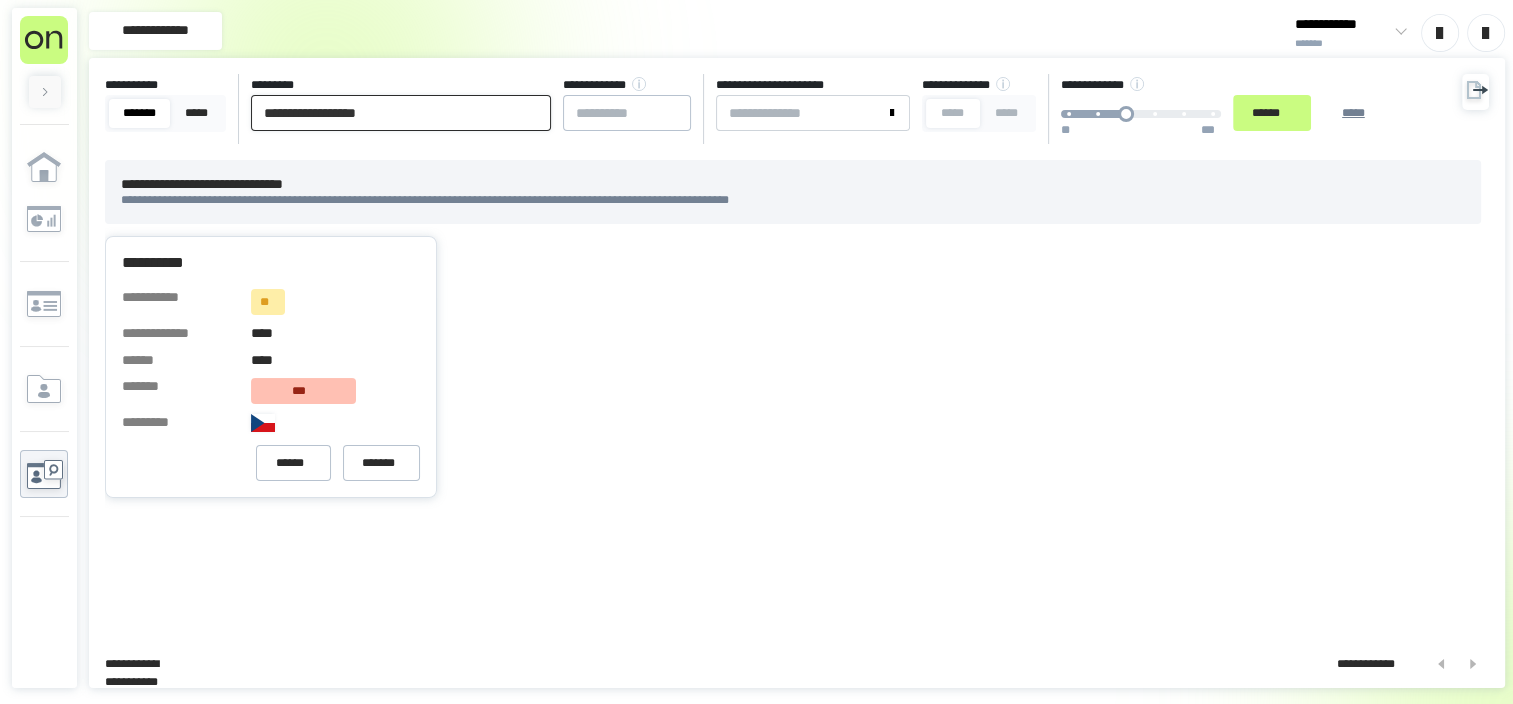 click on "******" at bounding box center [1272, 113] 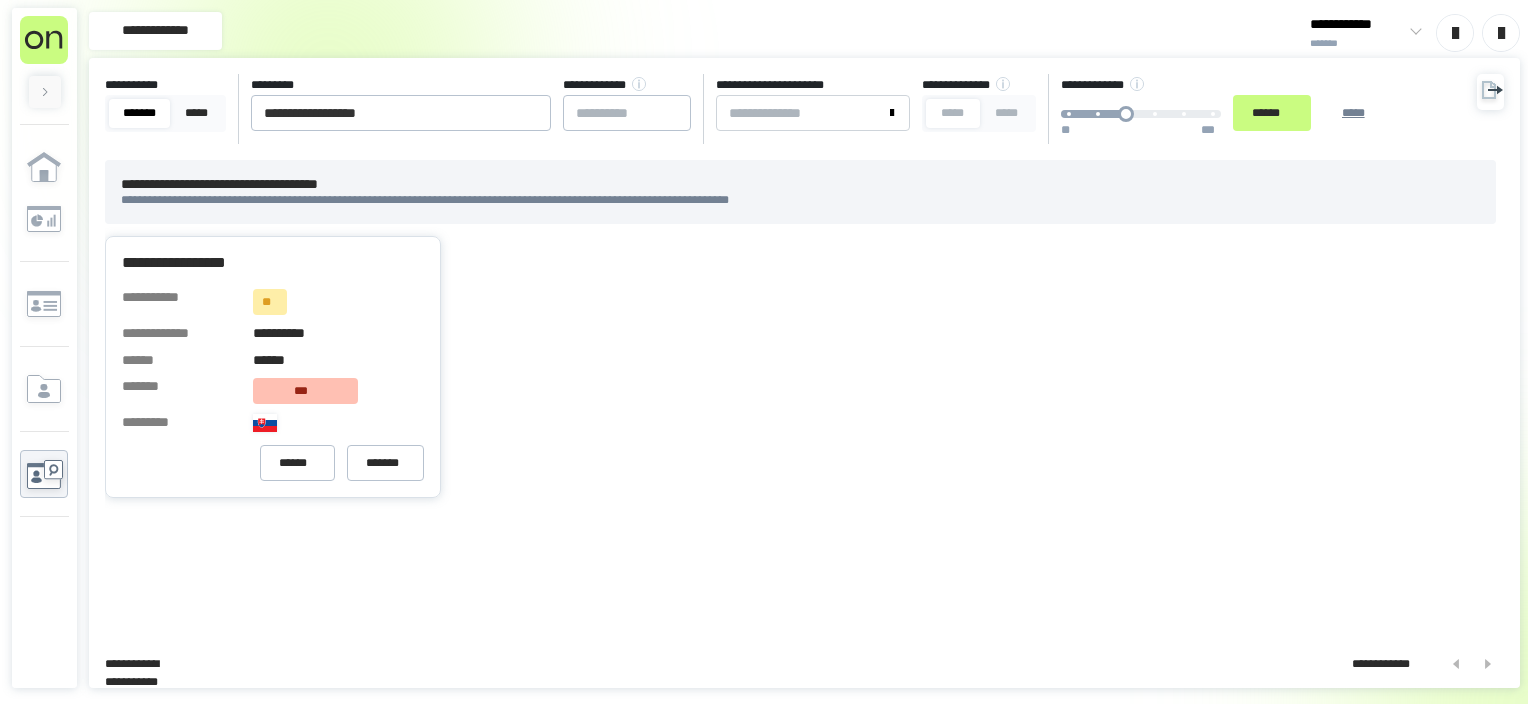 click on "**********" at bounding box center (800, 367) 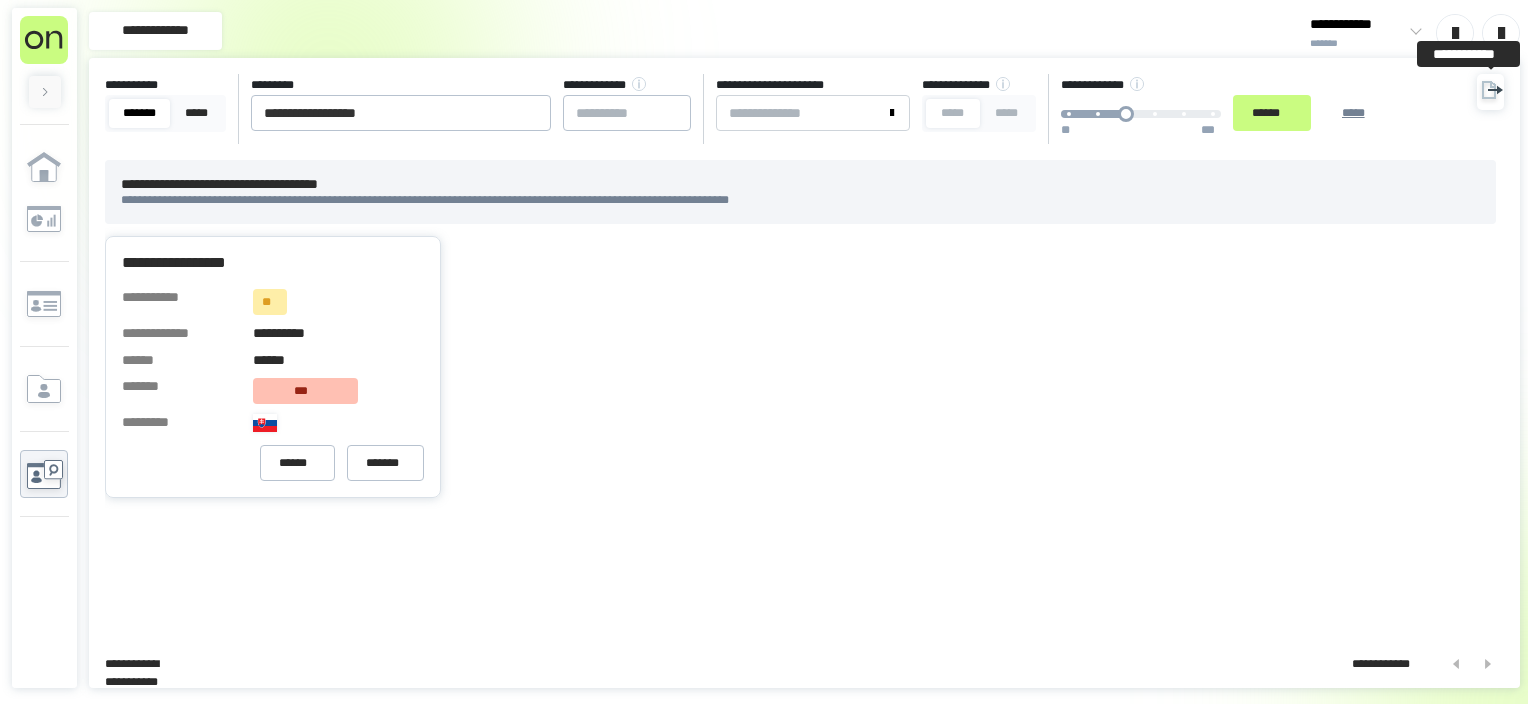 click 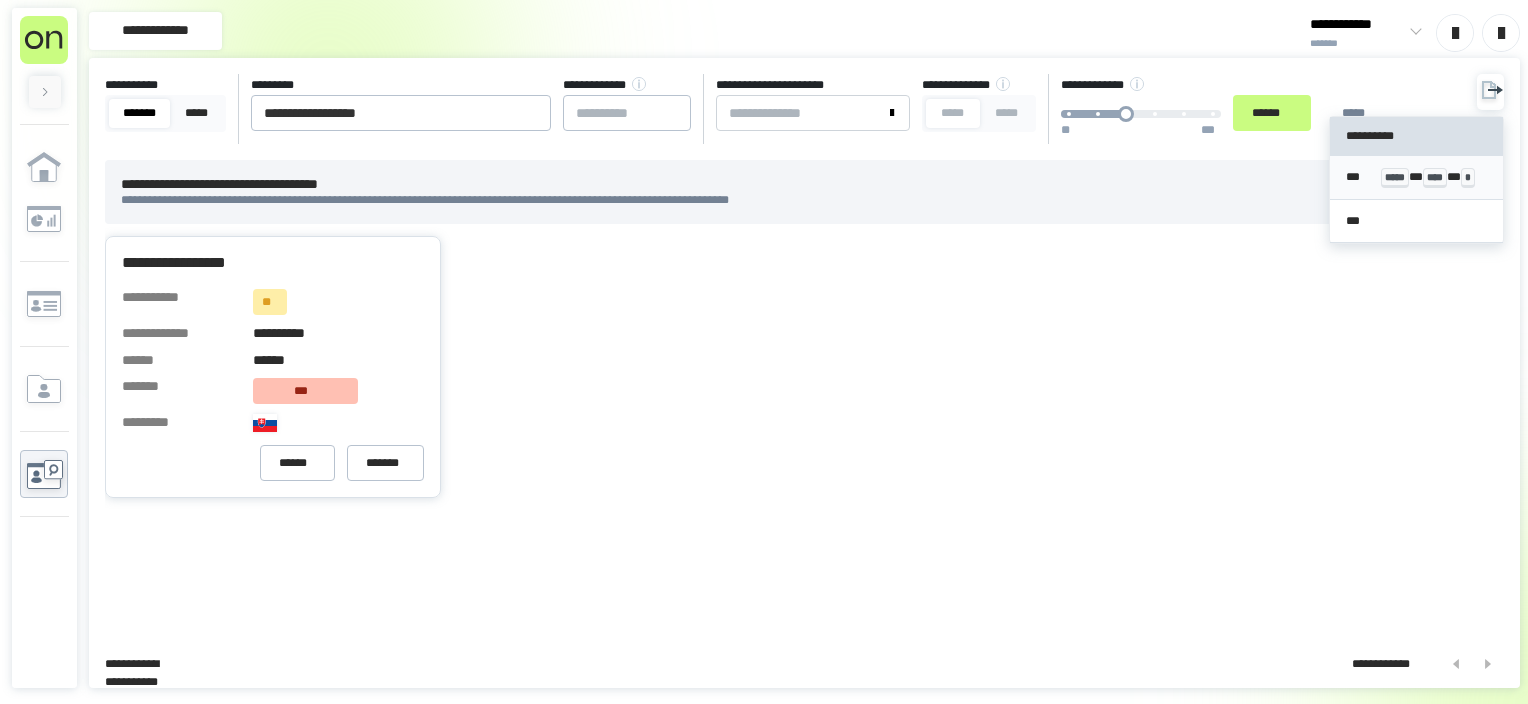 click on "*** ***** * **** *   *" at bounding box center (1417, 177) 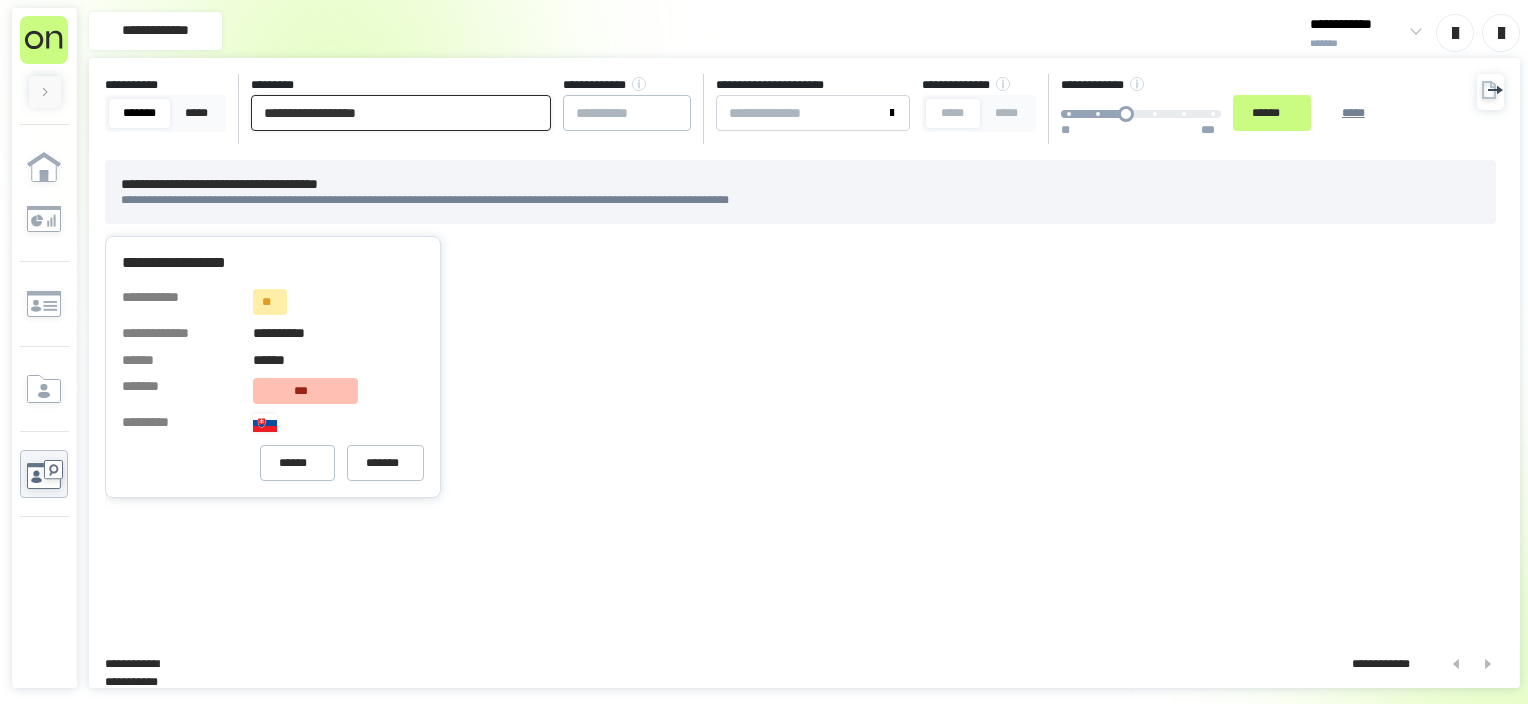 click on "**********" at bounding box center (401, 113) 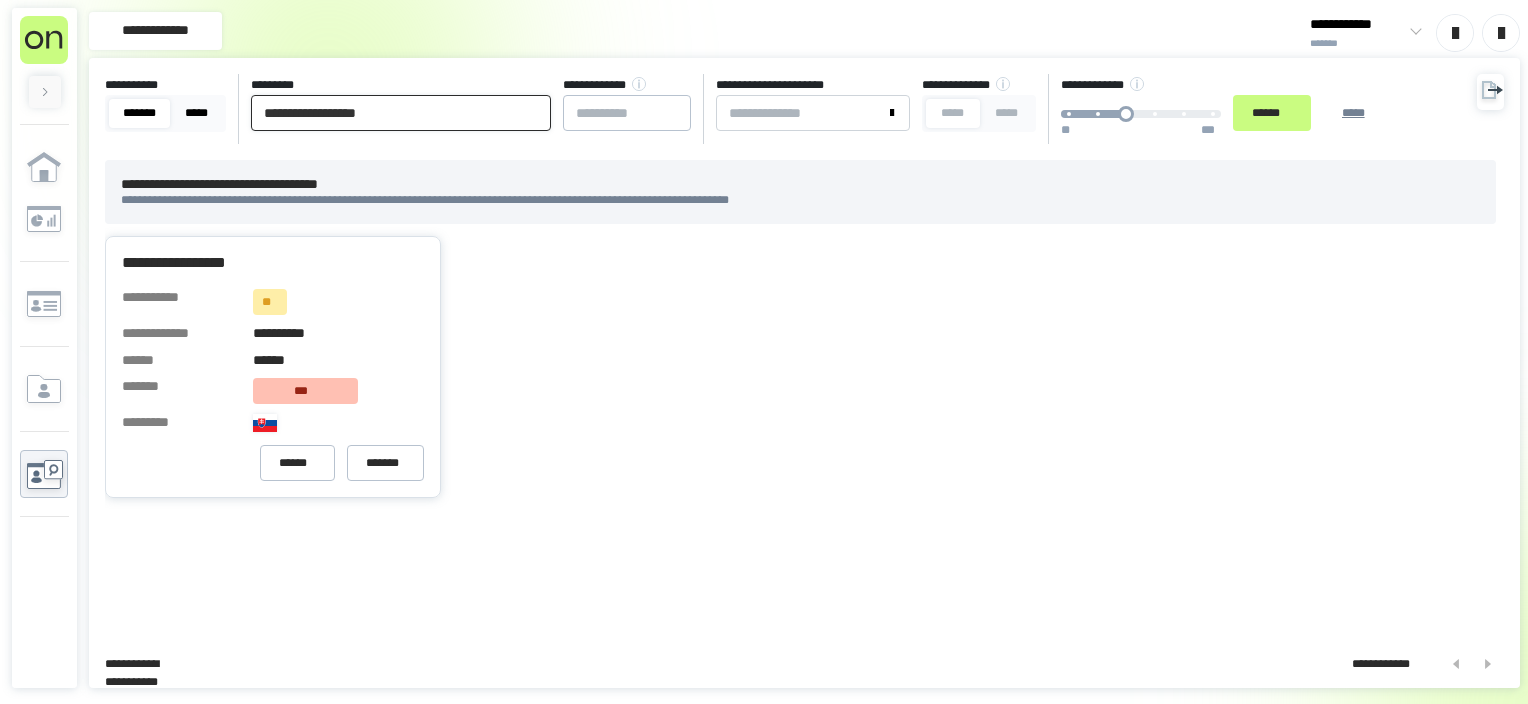 drag, startPoint x: 417, startPoint y: 104, endPoint x: 220, endPoint y: 123, distance: 197.91412 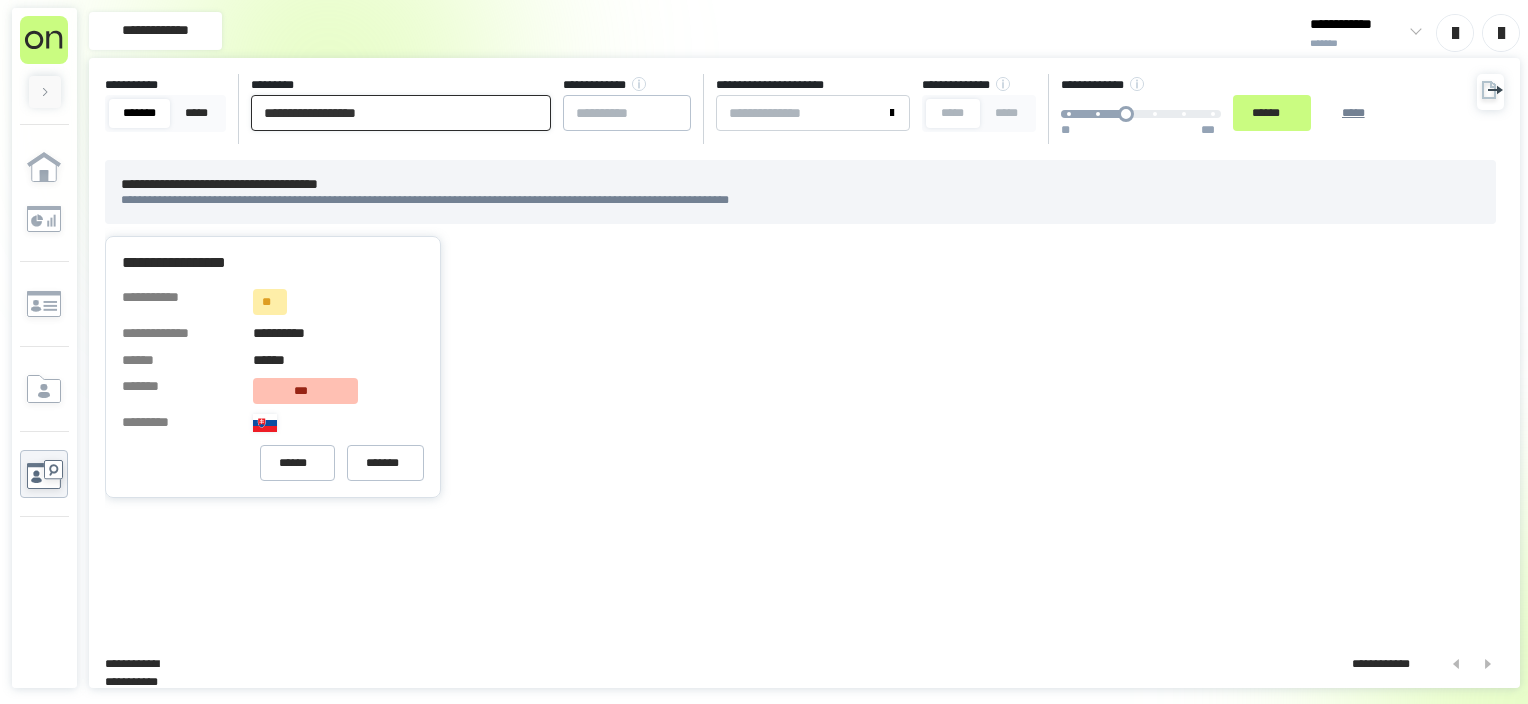 click on "**********" at bounding box center [401, 113] 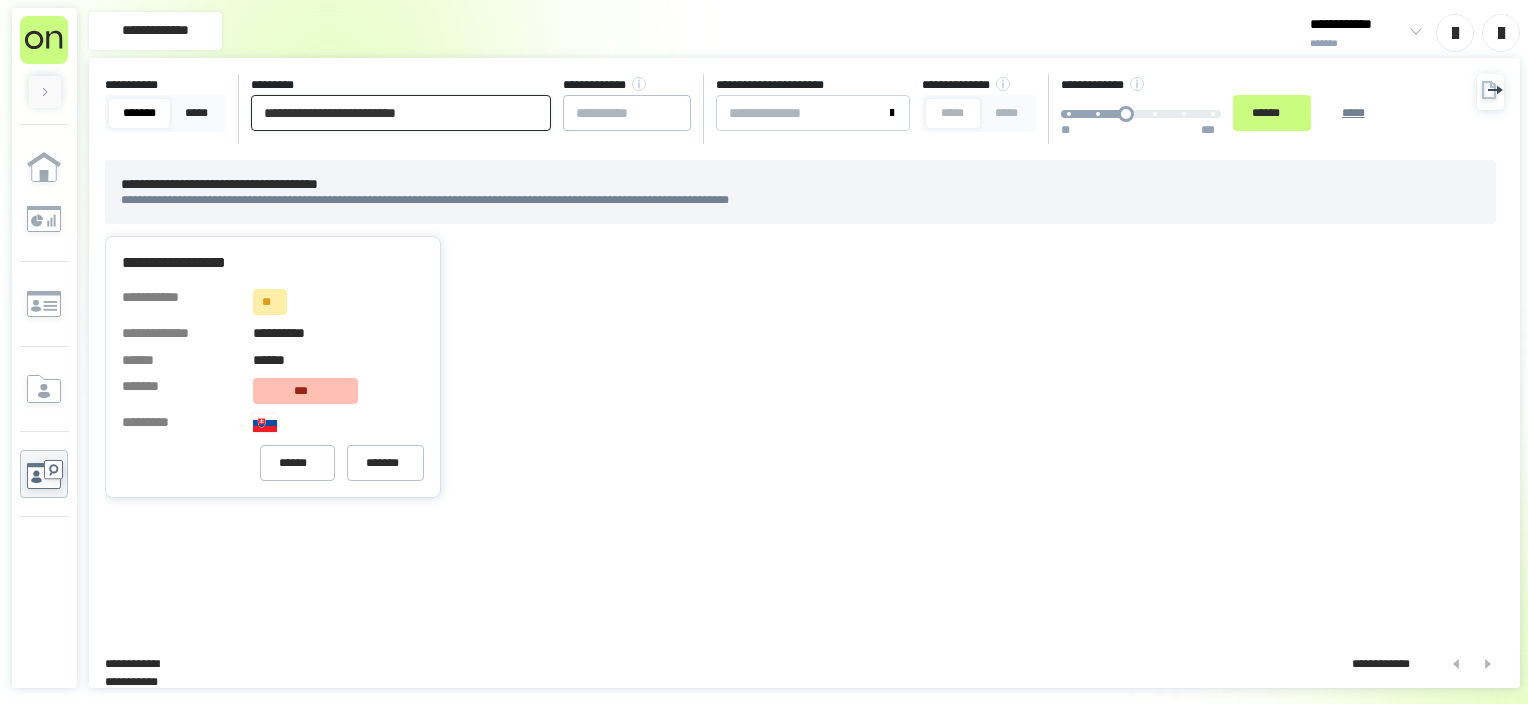 click on "******" at bounding box center (1272, 113) 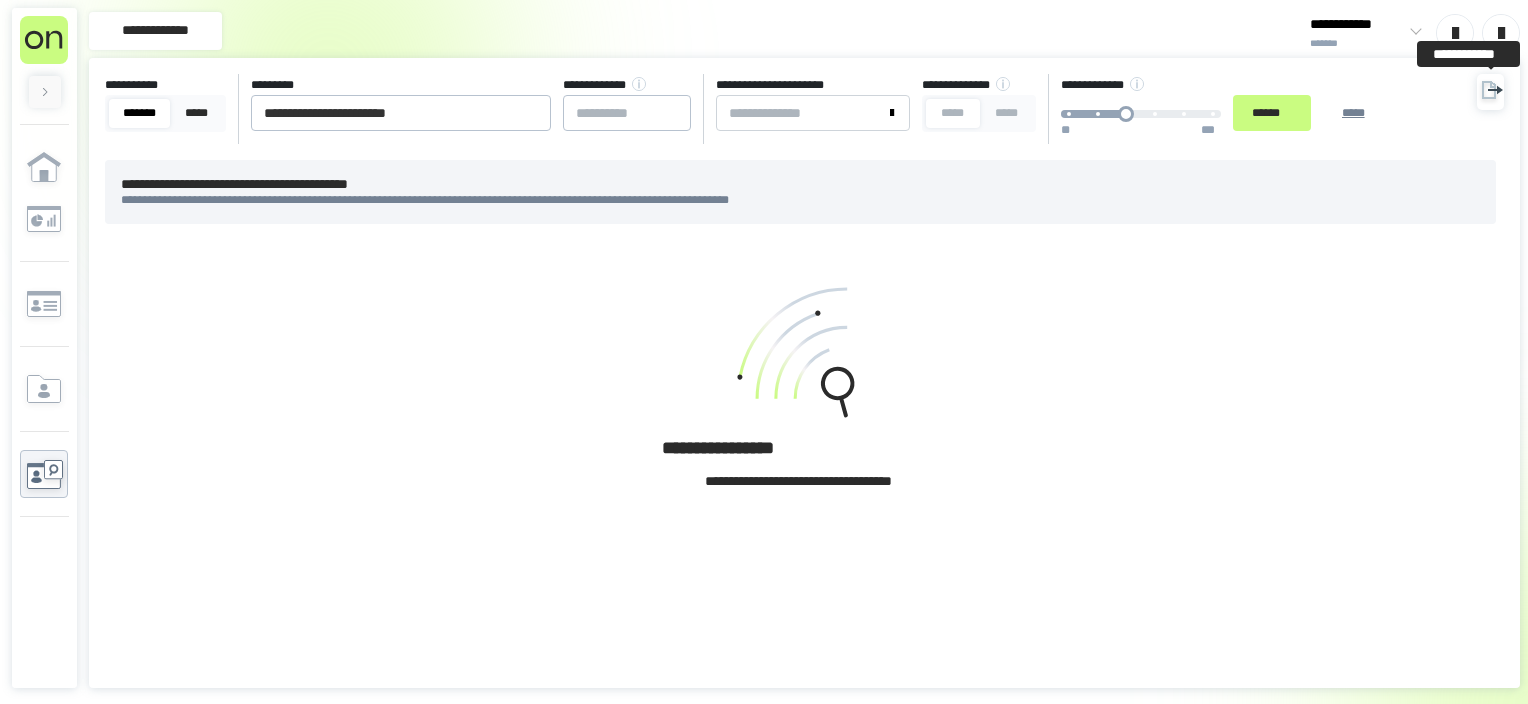 click 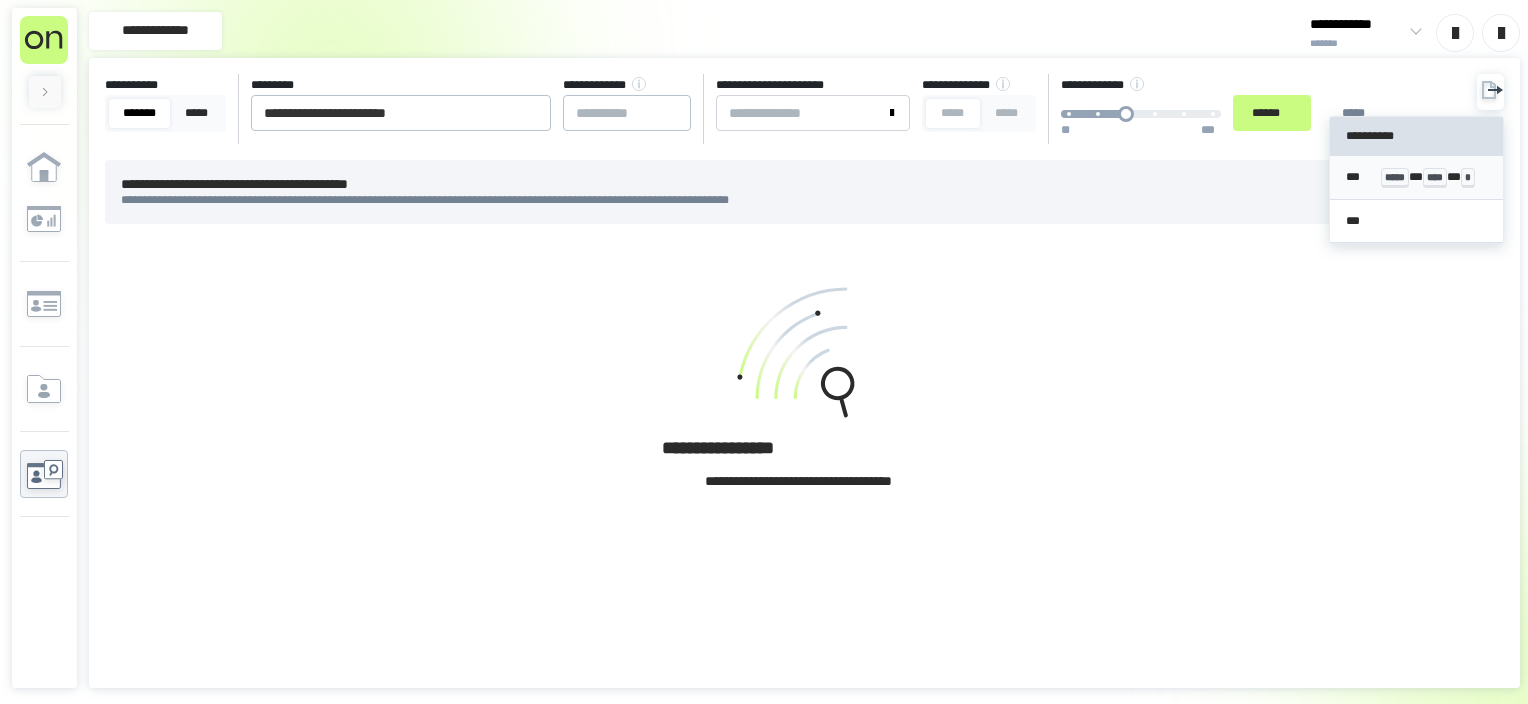 click on "*** ***** * **** *   *" at bounding box center (1417, 178) 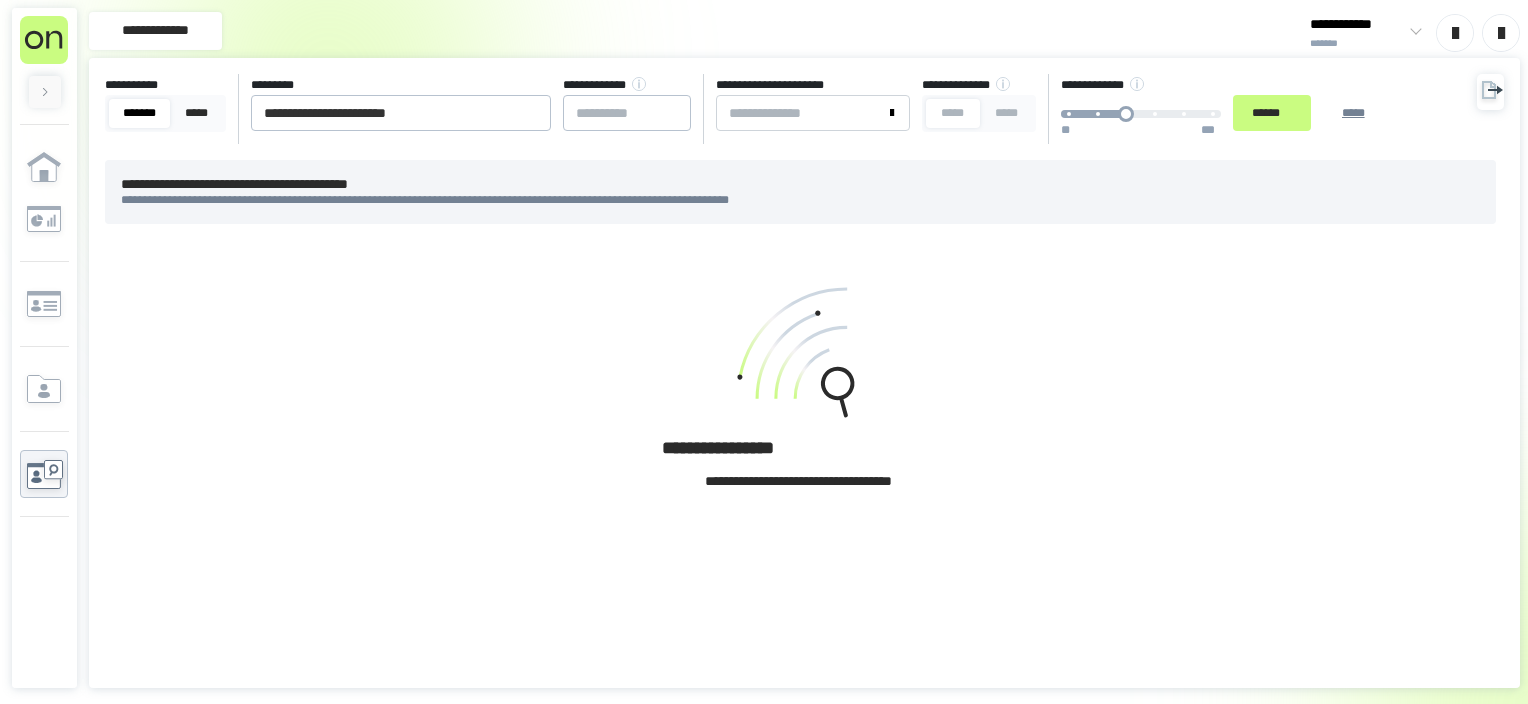 click at bounding box center [799, 356] 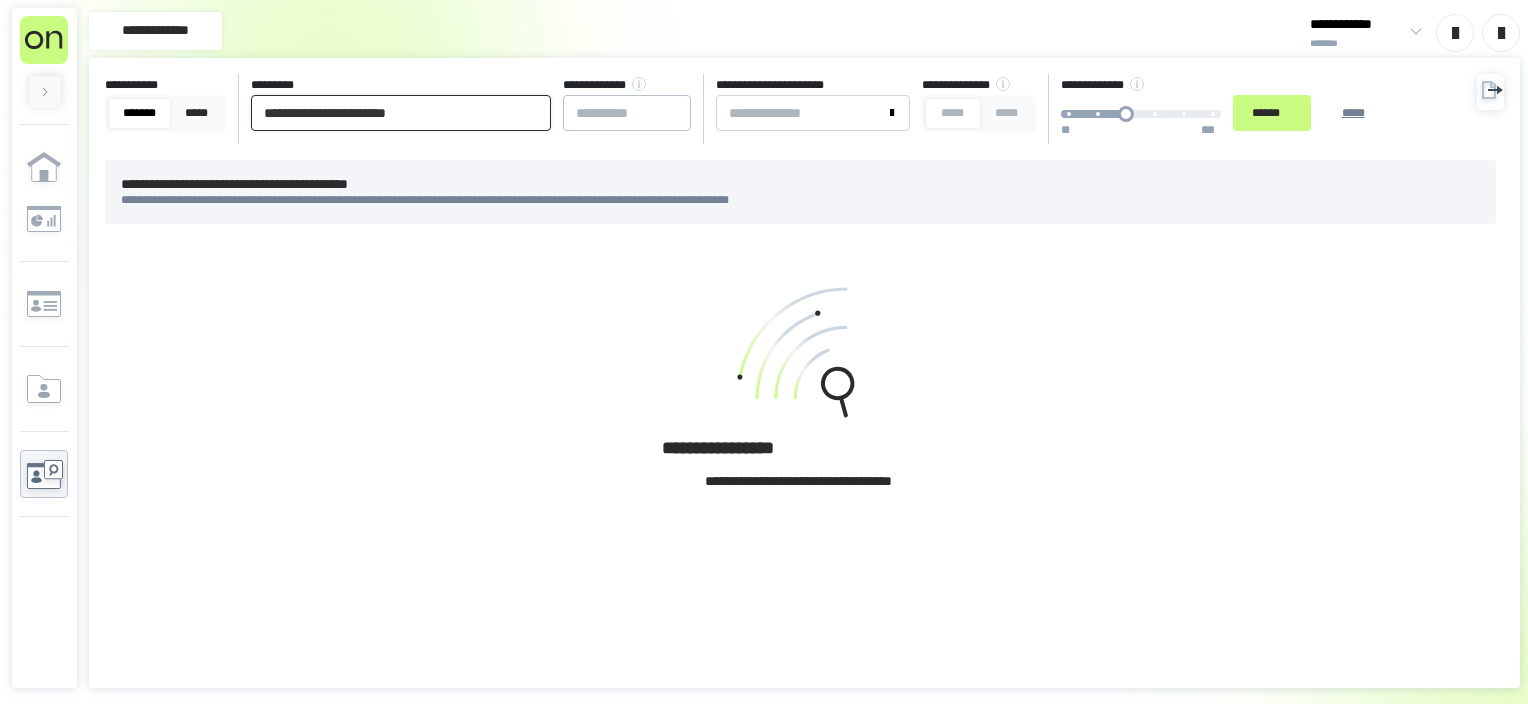 drag, startPoint x: 437, startPoint y: 108, endPoint x: 252, endPoint y: 104, distance: 185.04324 